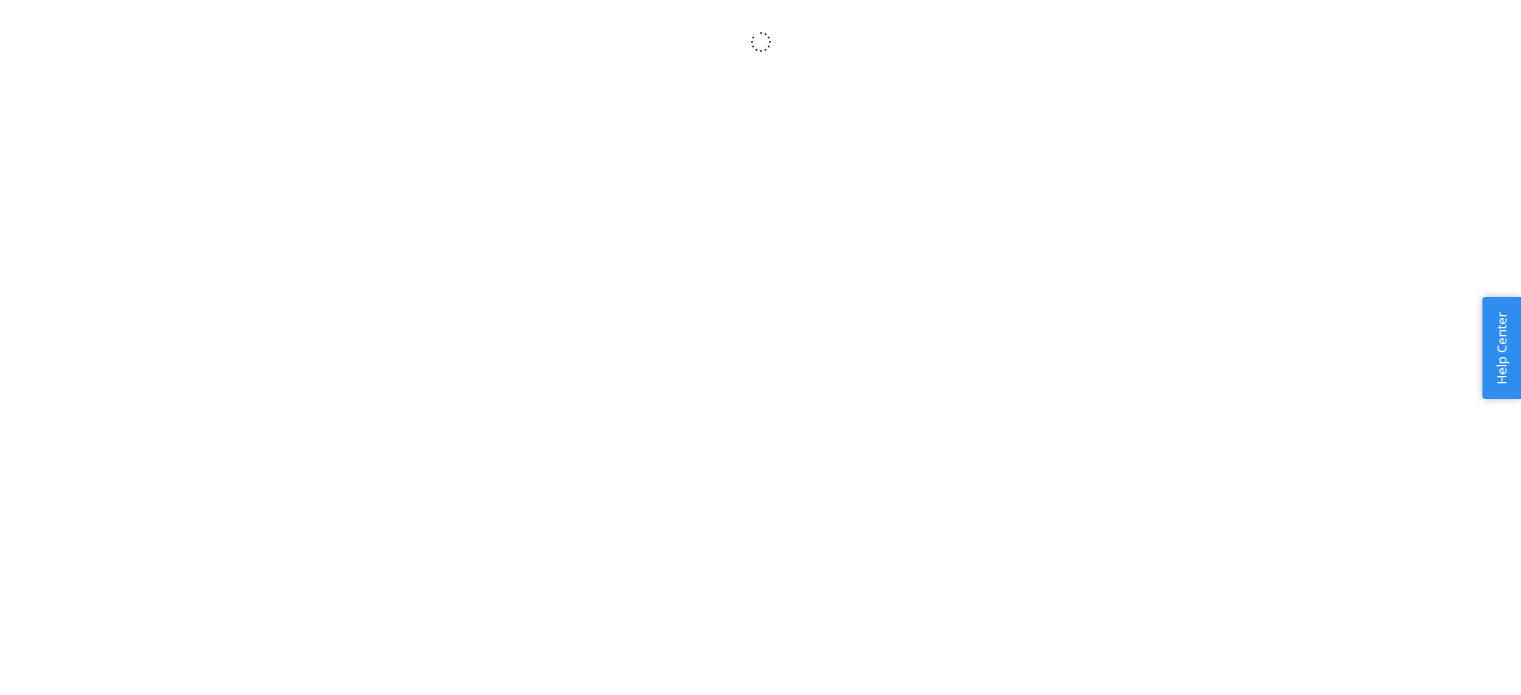 scroll, scrollTop: 0, scrollLeft: 0, axis: both 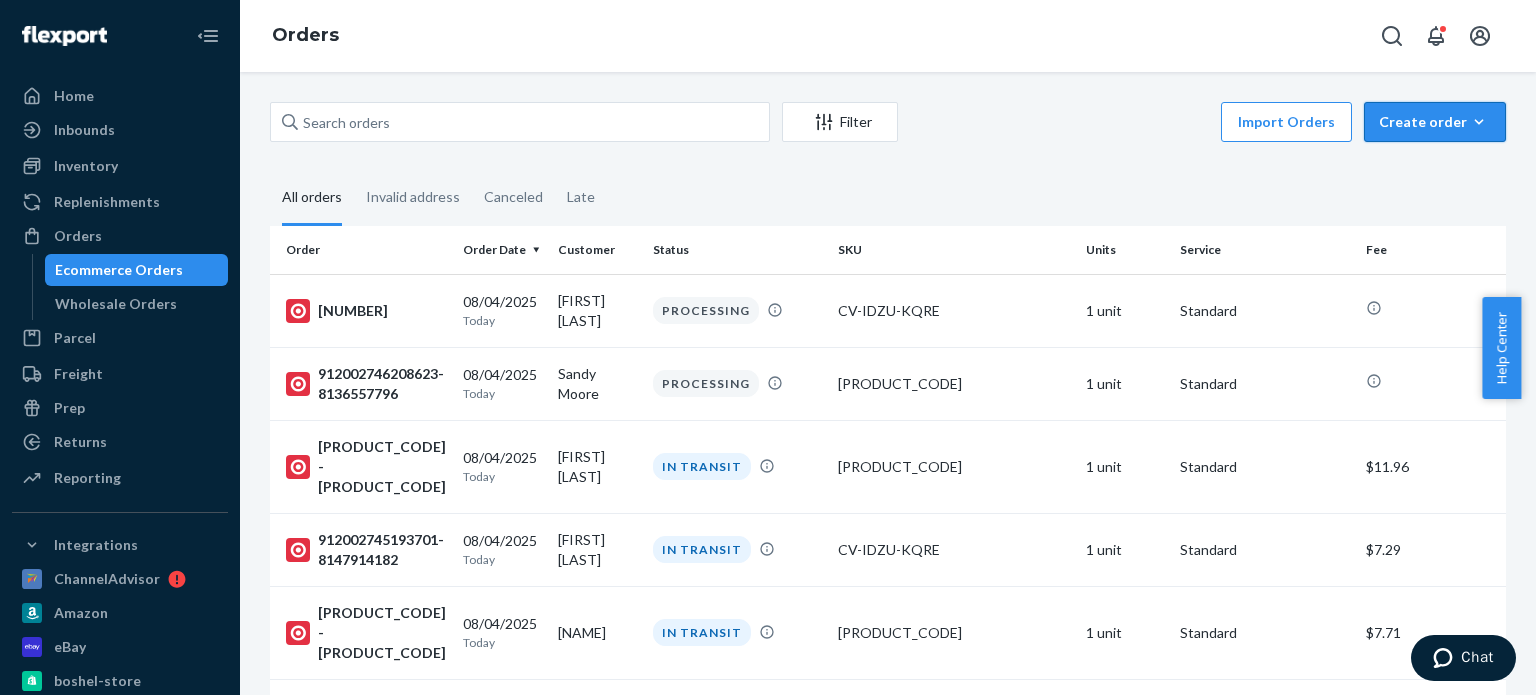 click on "Create order" at bounding box center [1435, 122] 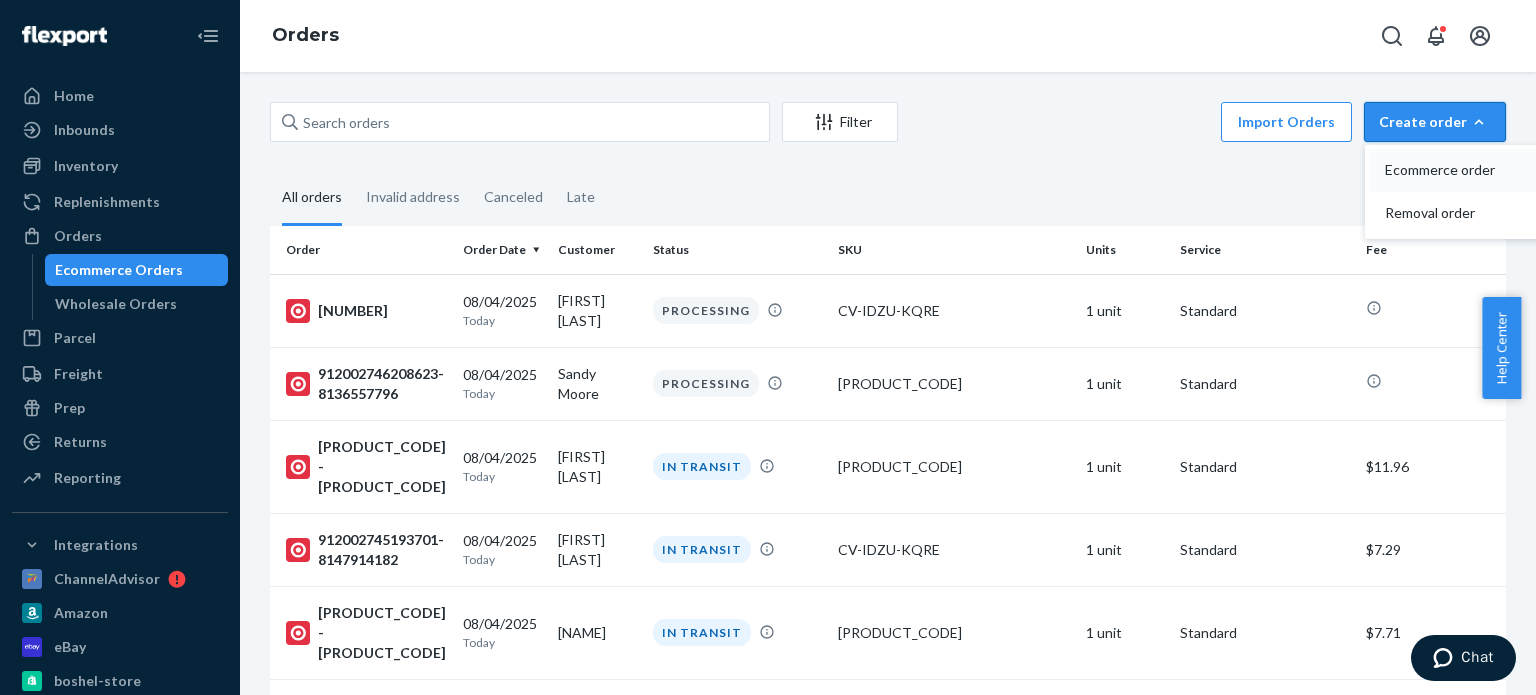 click on "Ecommerce order" at bounding box center [1447, 170] 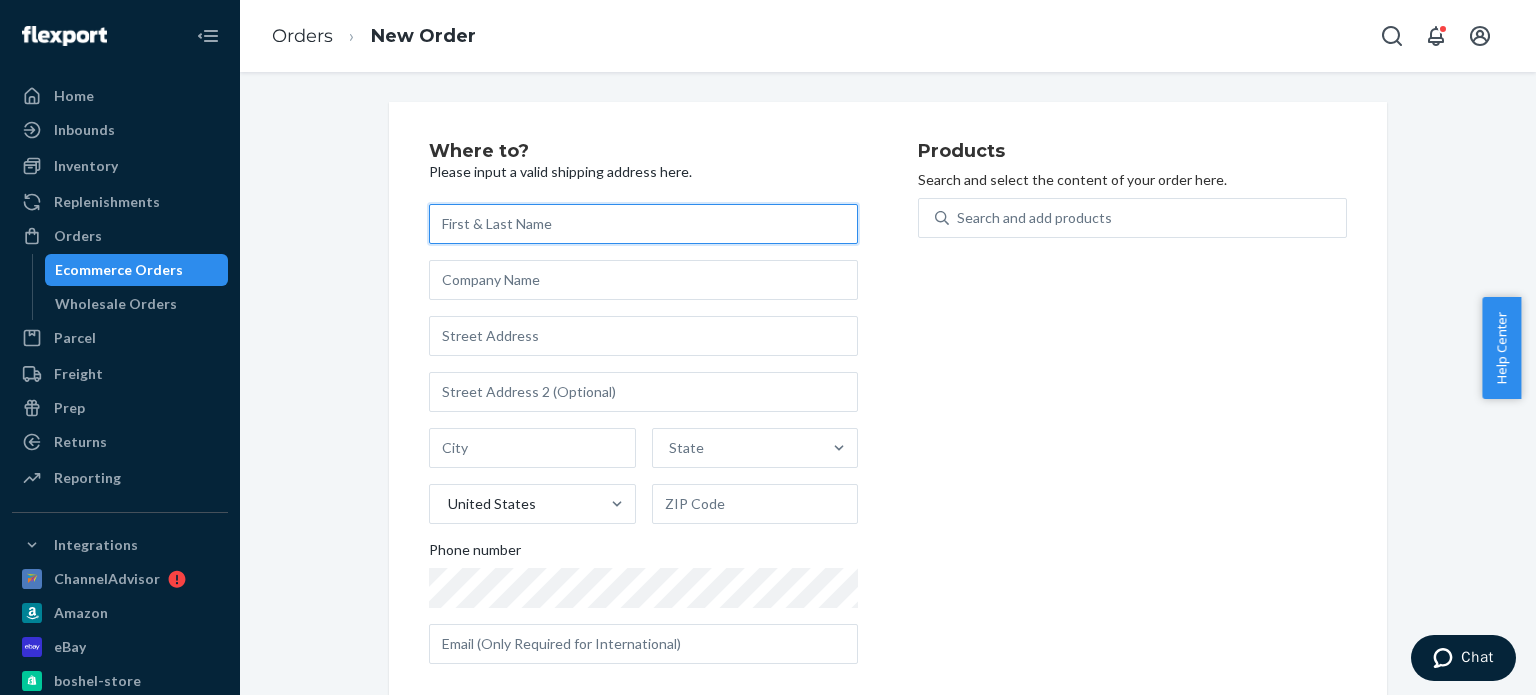drag, startPoint x: 492, startPoint y: 222, endPoint x: 507, endPoint y: 227, distance: 15.811388 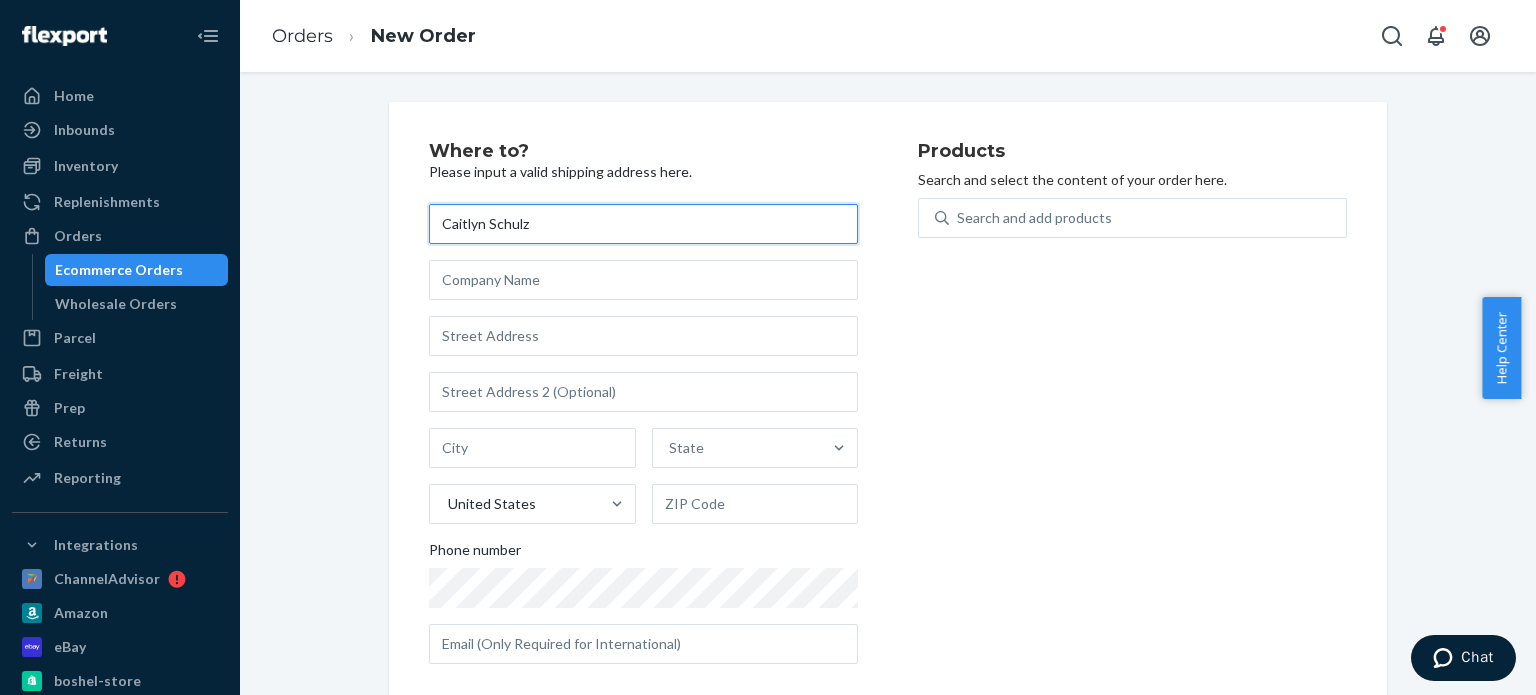 type on "Caitlyn Schulz" 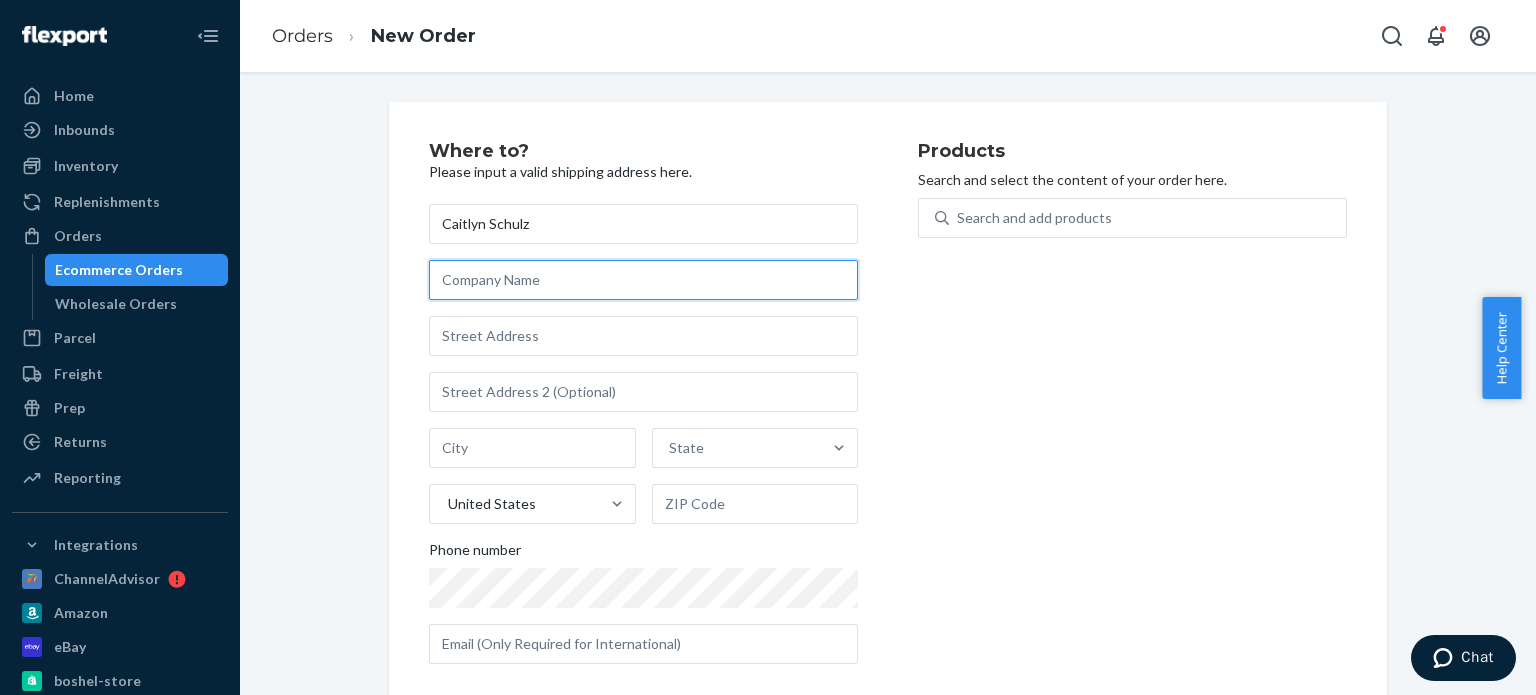 click at bounding box center (643, 280) 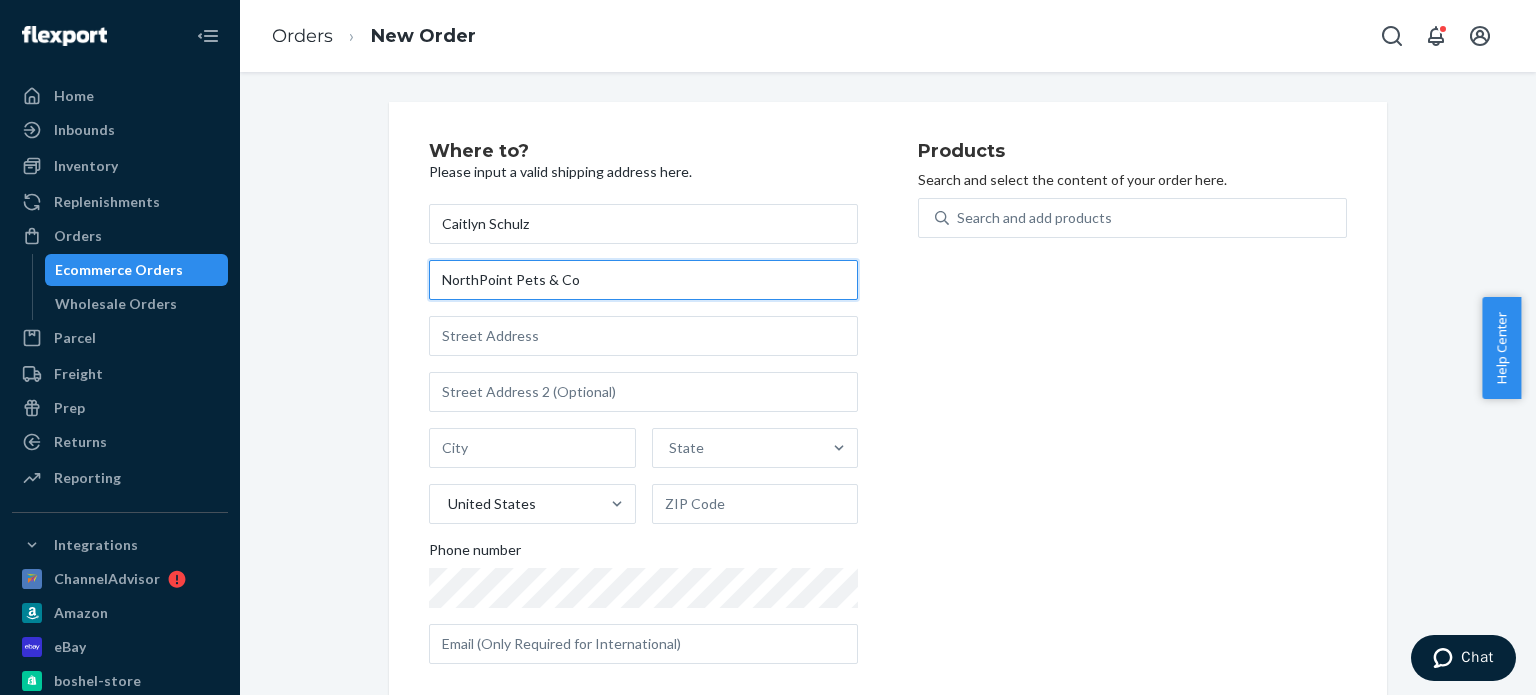 type on "NorthPoint Pets & Co" 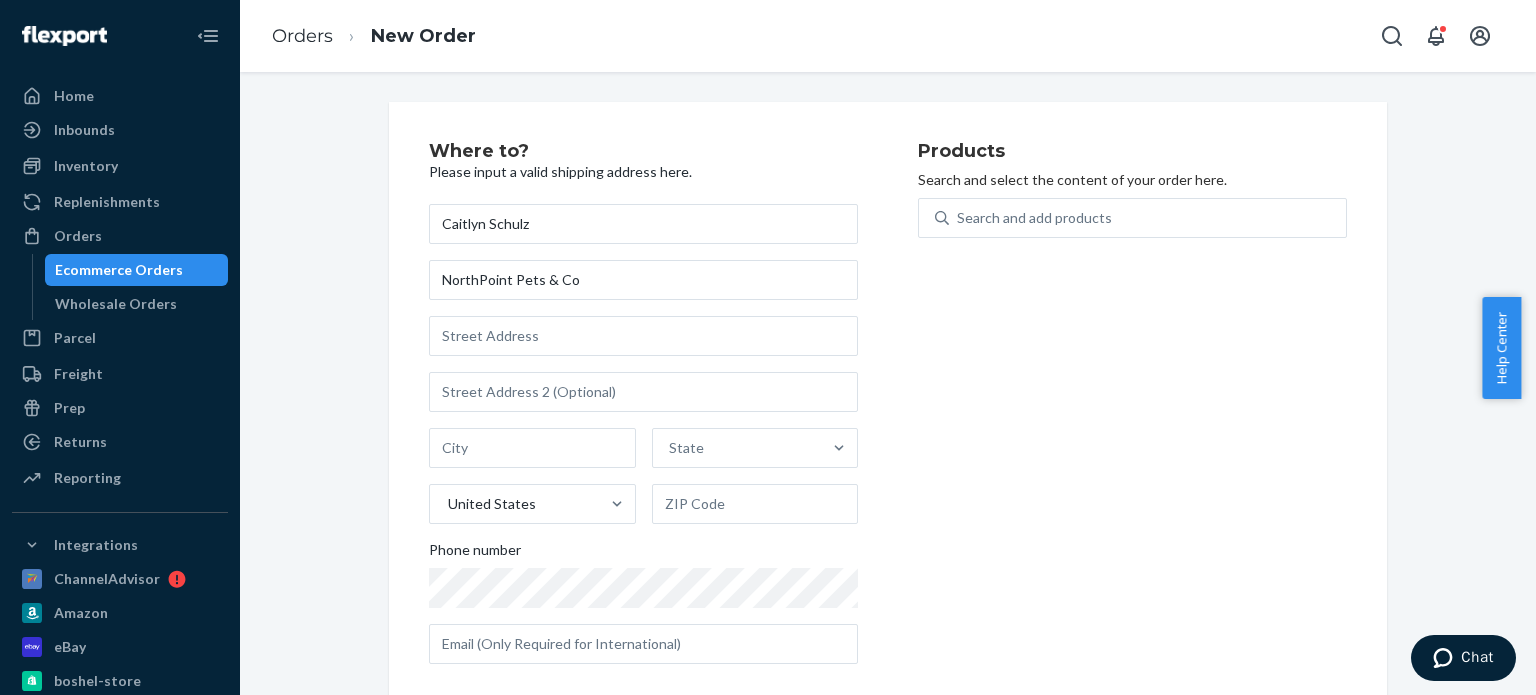 click on "[NUMBER] [STREET], [COMPANY], [CITY], [COUNTRY], [PHONE]" at bounding box center (643, 434) 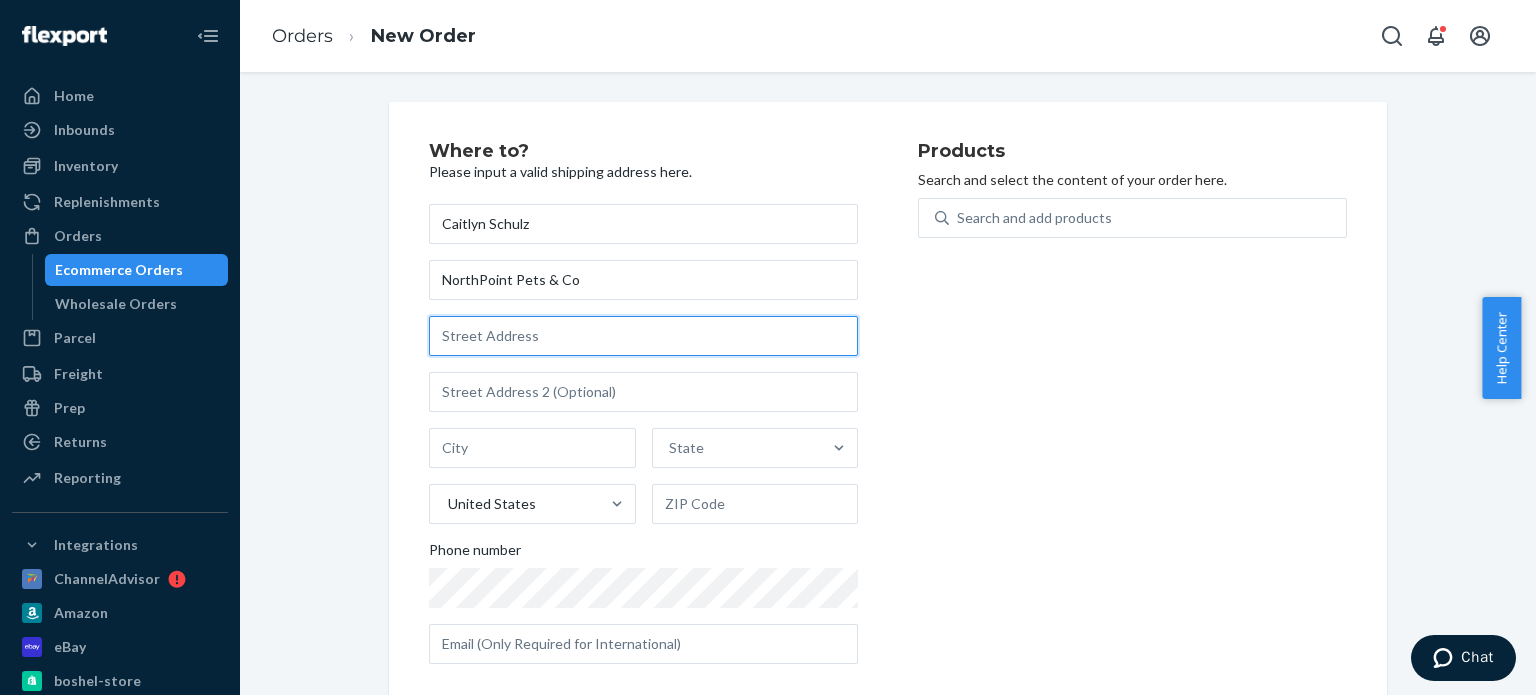 click at bounding box center (643, 336) 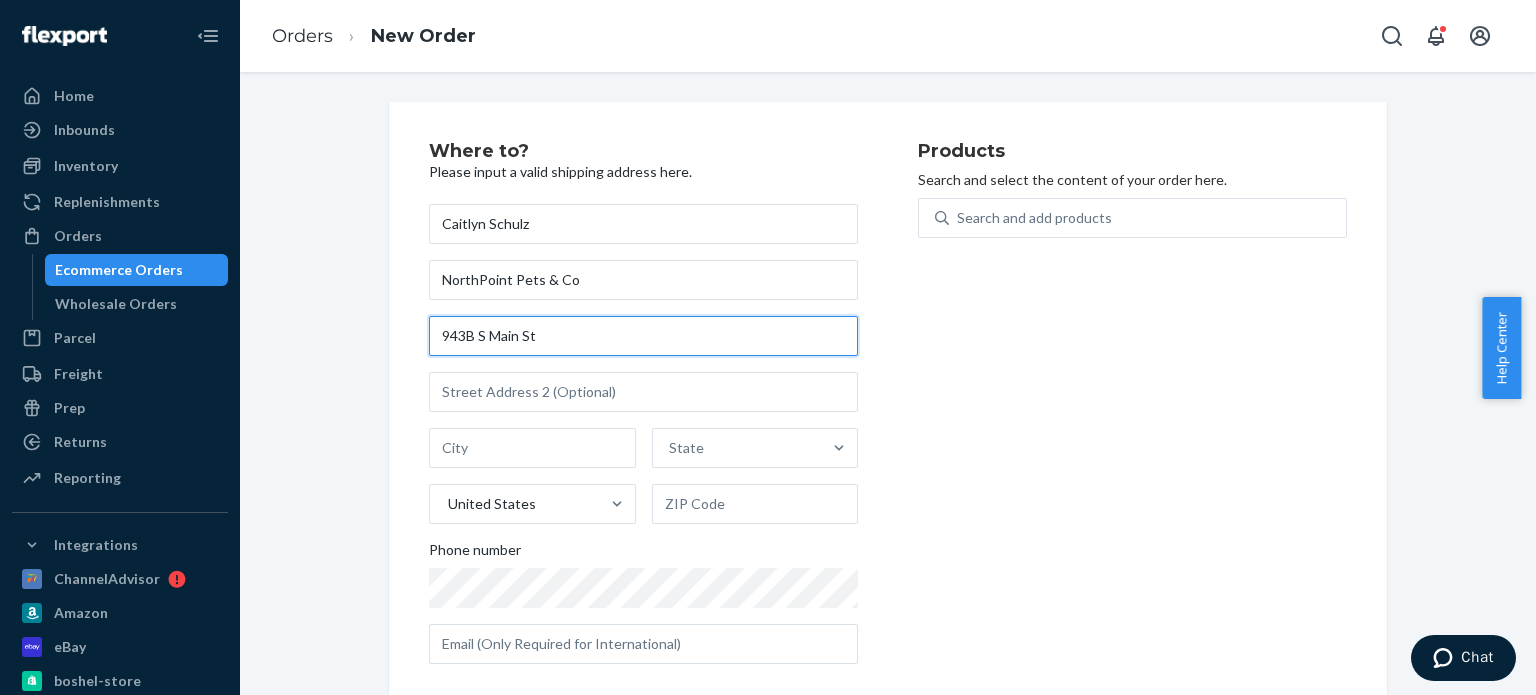 type on "943B S Main St" 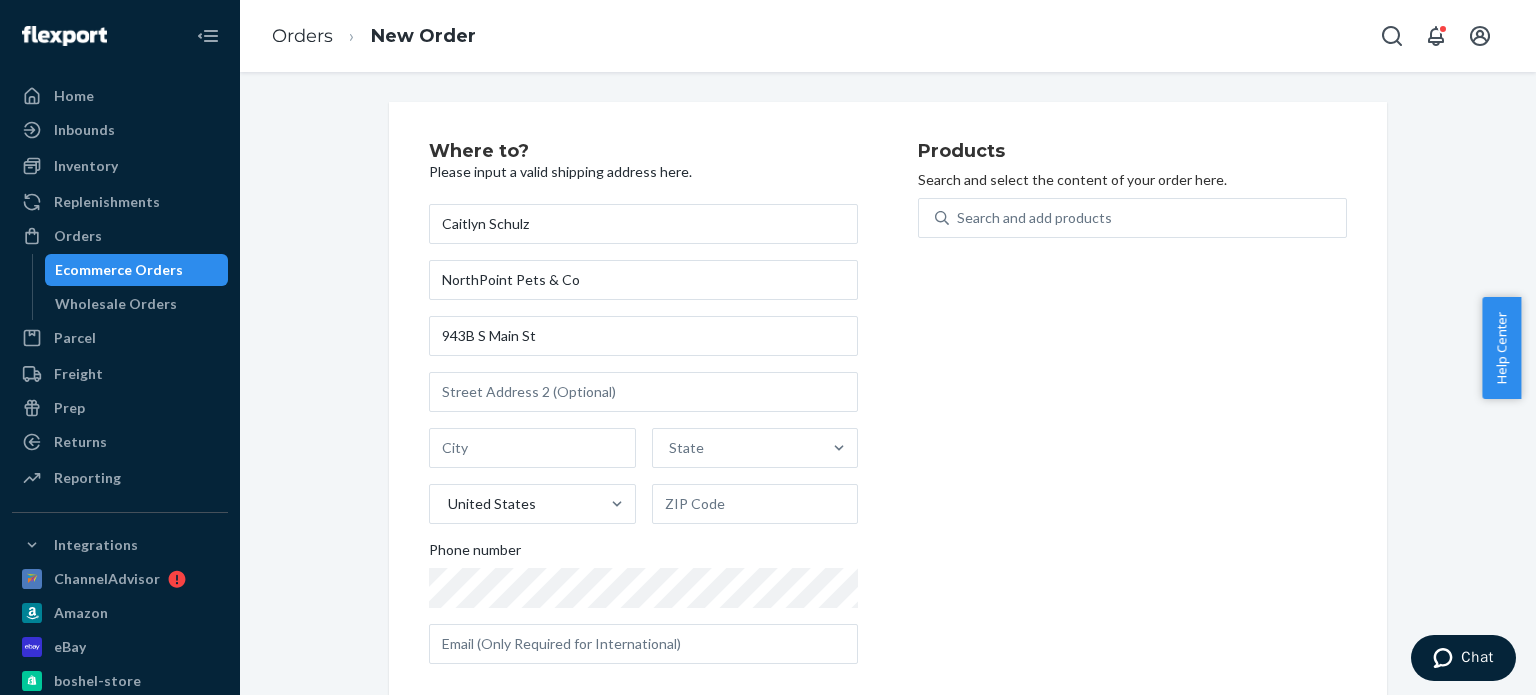 click on "Products Search and select the content of your order here. Search and add products" at bounding box center [1132, 411] 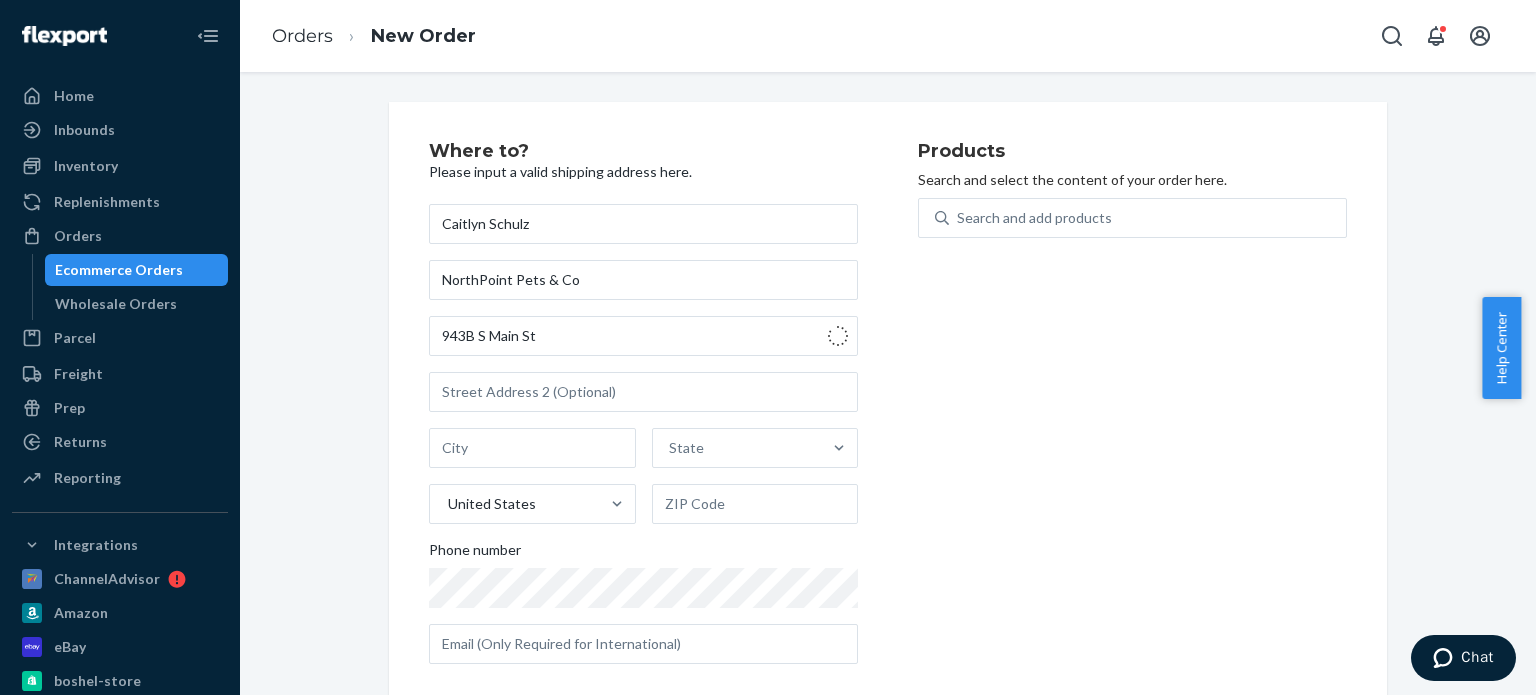 type on "[CITY]" 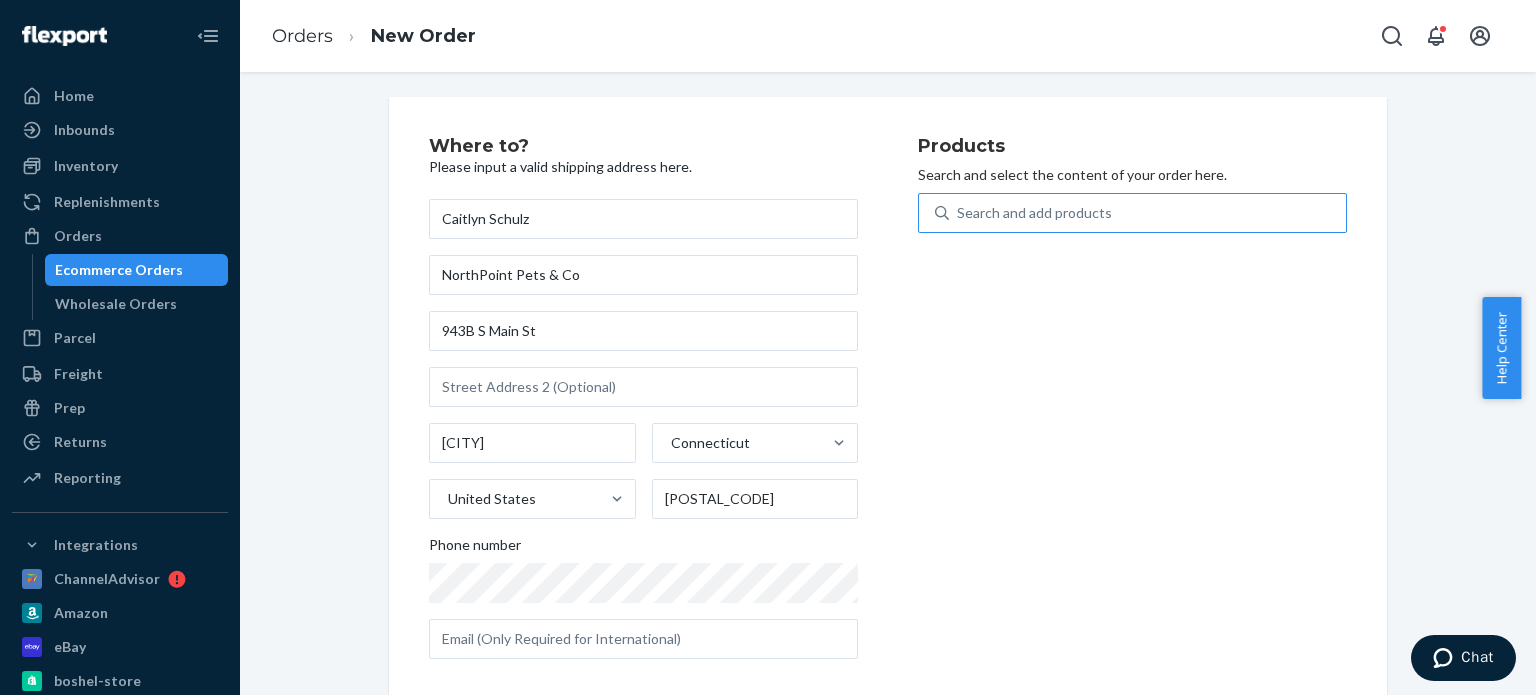 scroll, scrollTop: 0, scrollLeft: 0, axis: both 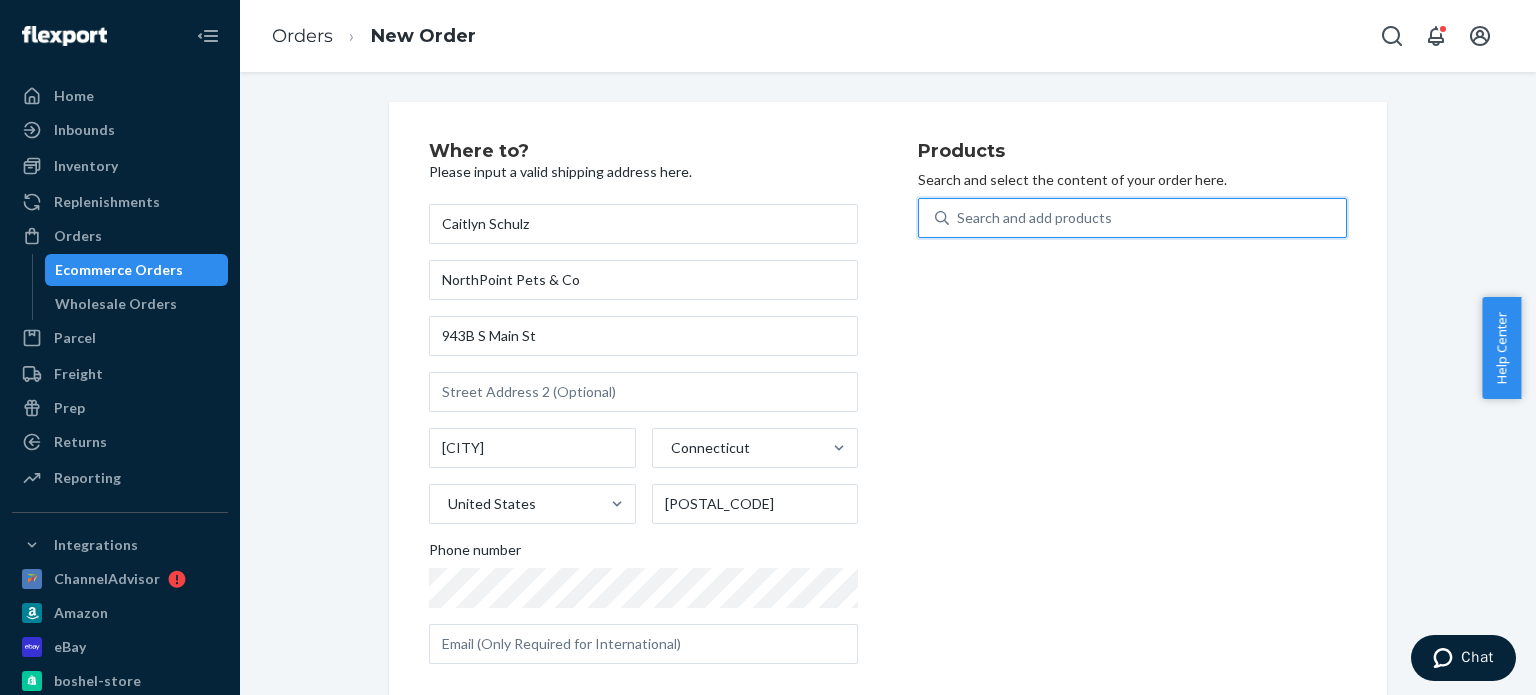 click on "Search and add products" at bounding box center (1034, 218) 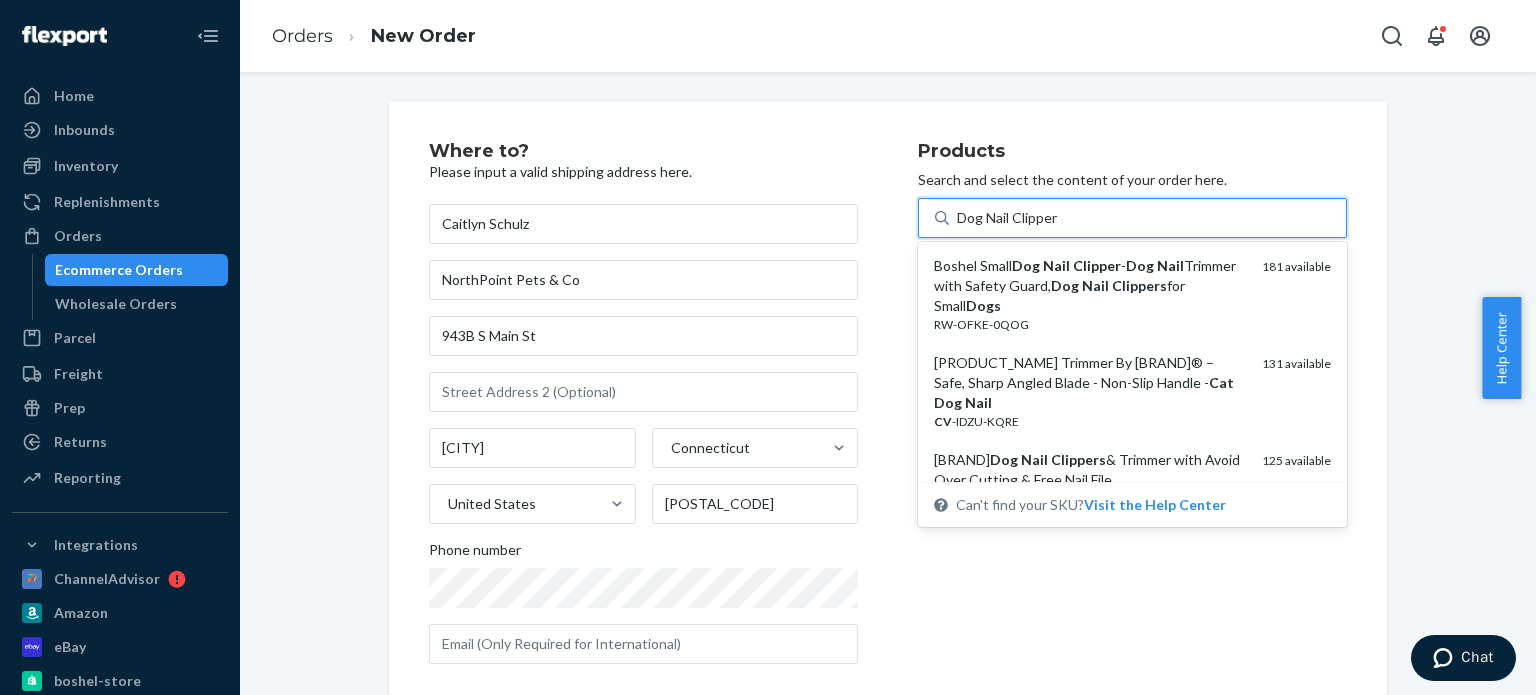 type on "Dog Nail Clipper" 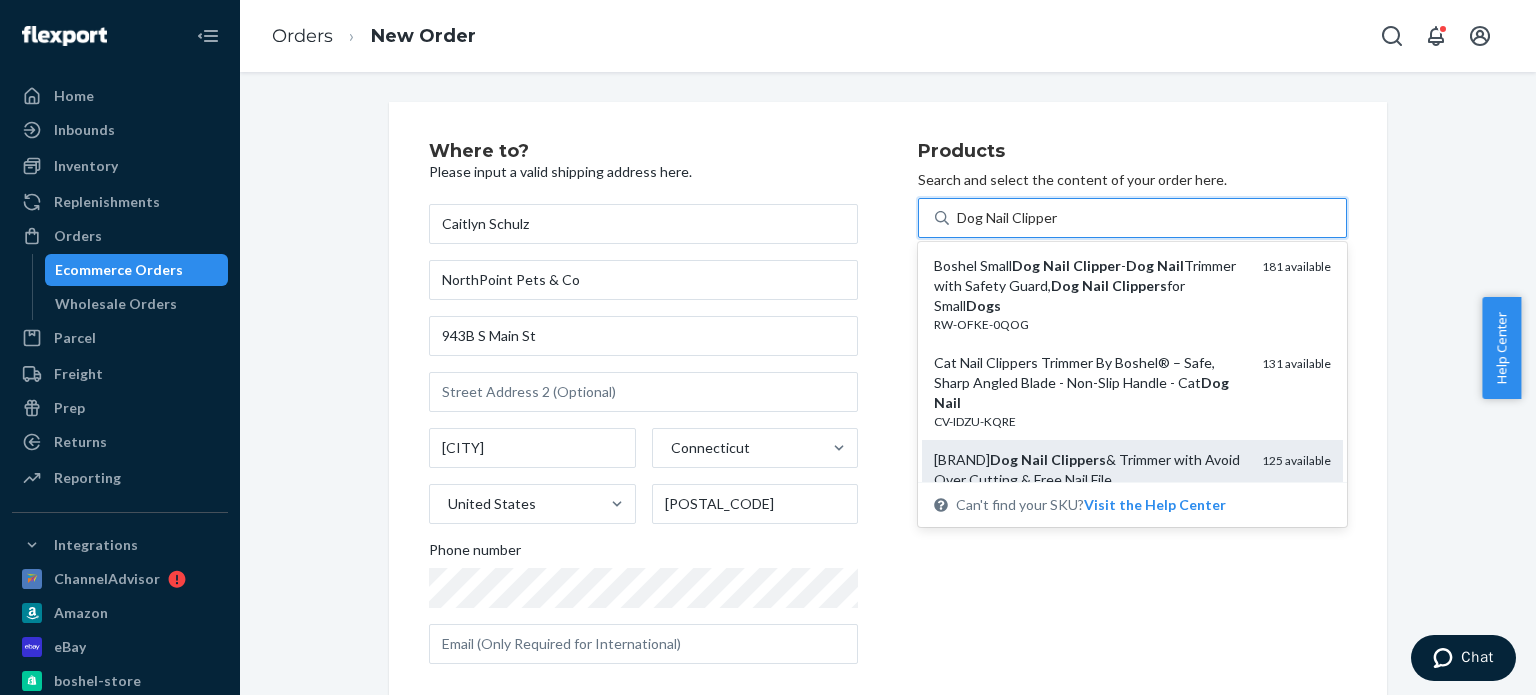 scroll, scrollTop: 100, scrollLeft: 0, axis: vertical 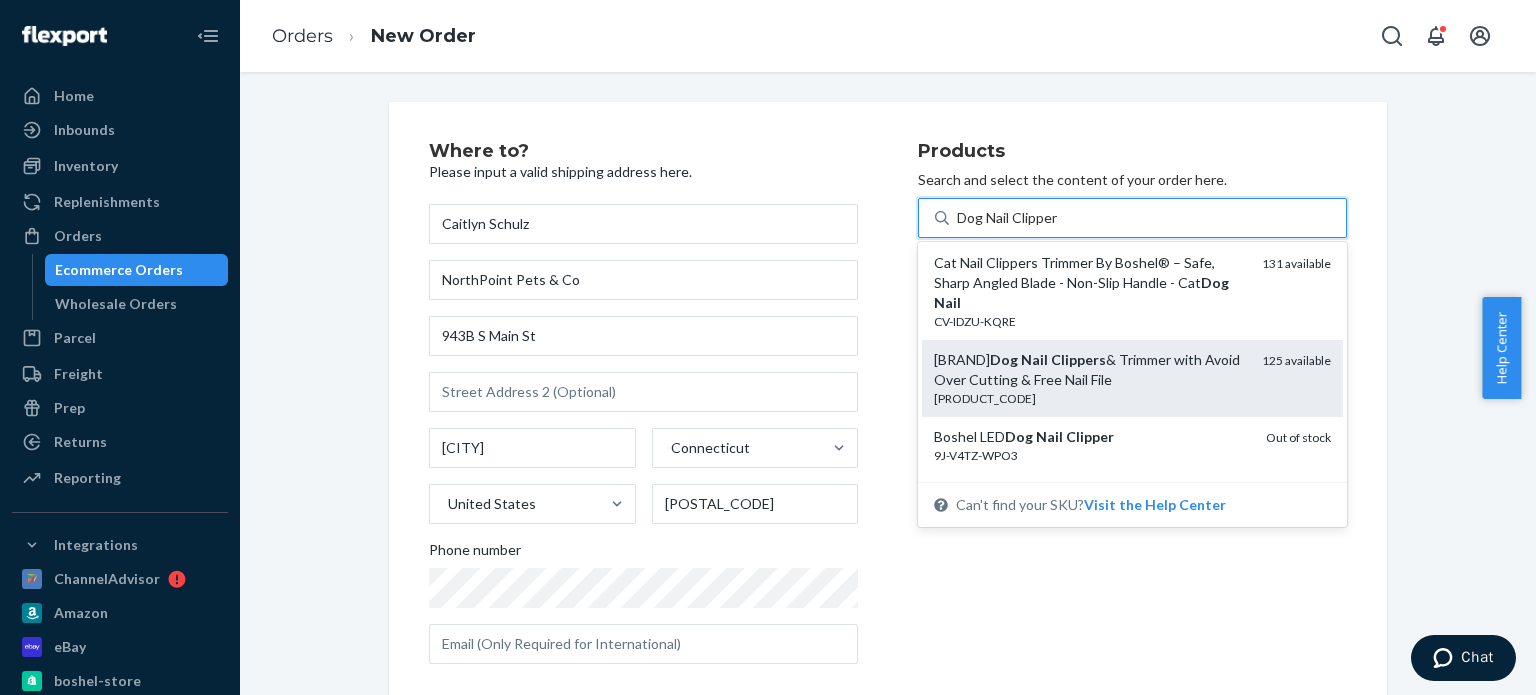 click on "BOSHEL  Dog   Nail   Clippers  & Trimmer with Avoid Over Cutting & Free Nail File" at bounding box center (1090, 370) 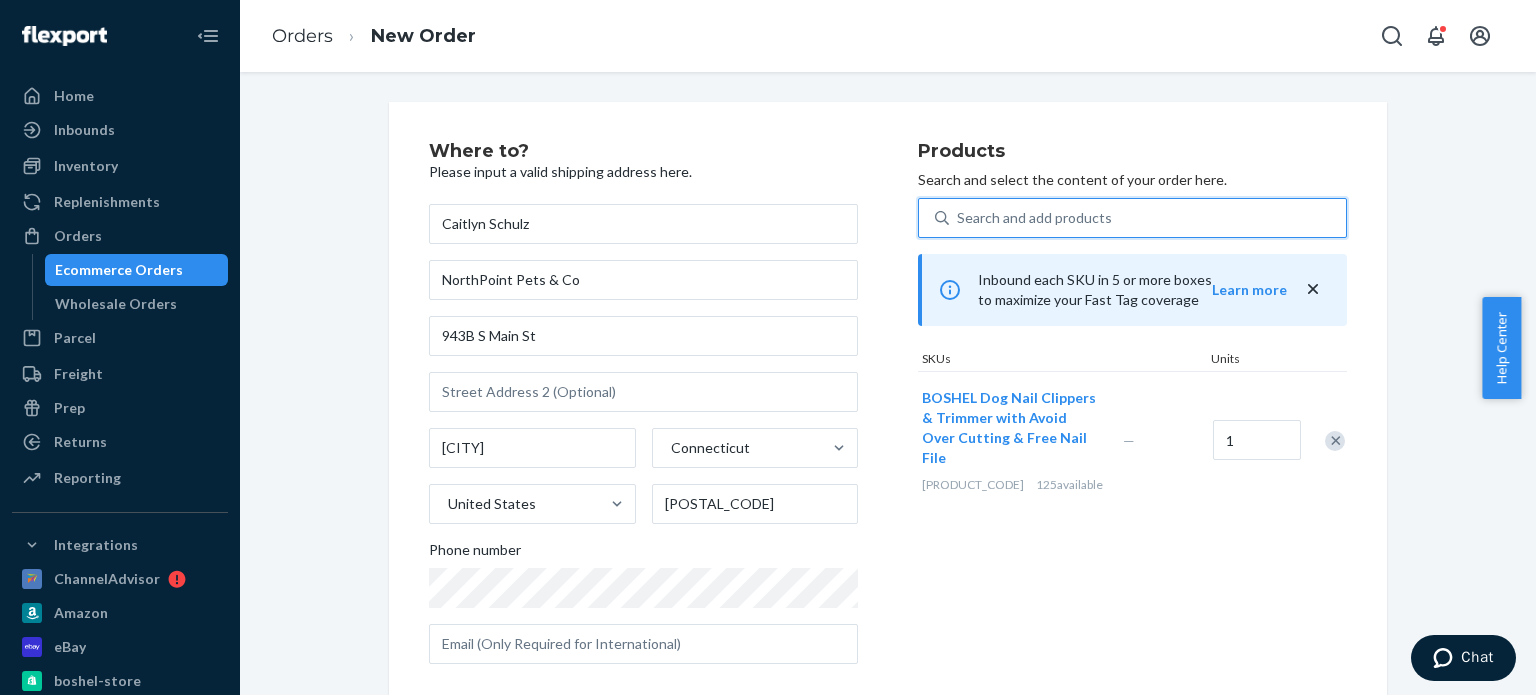 click on "Search and add products" at bounding box center (1147, 218) 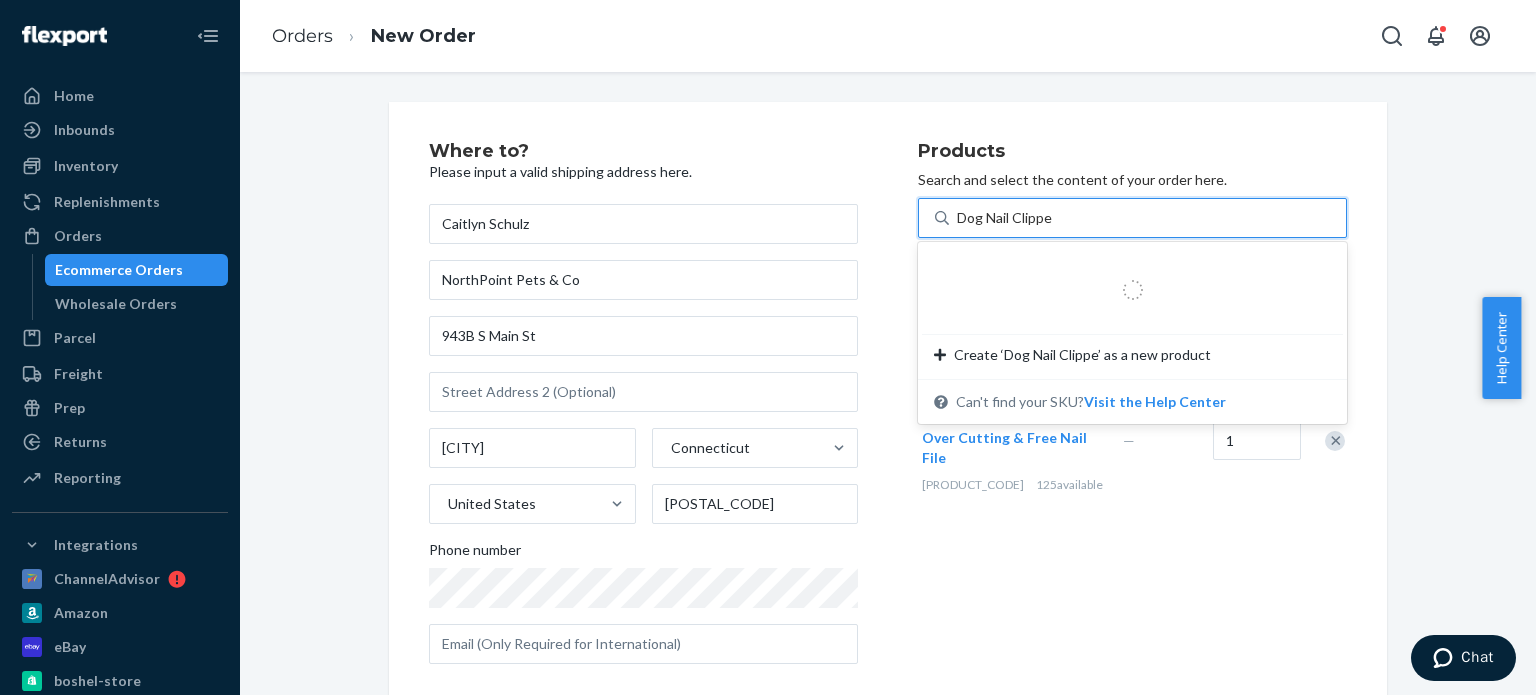 type on "Dog Nail Clipper" 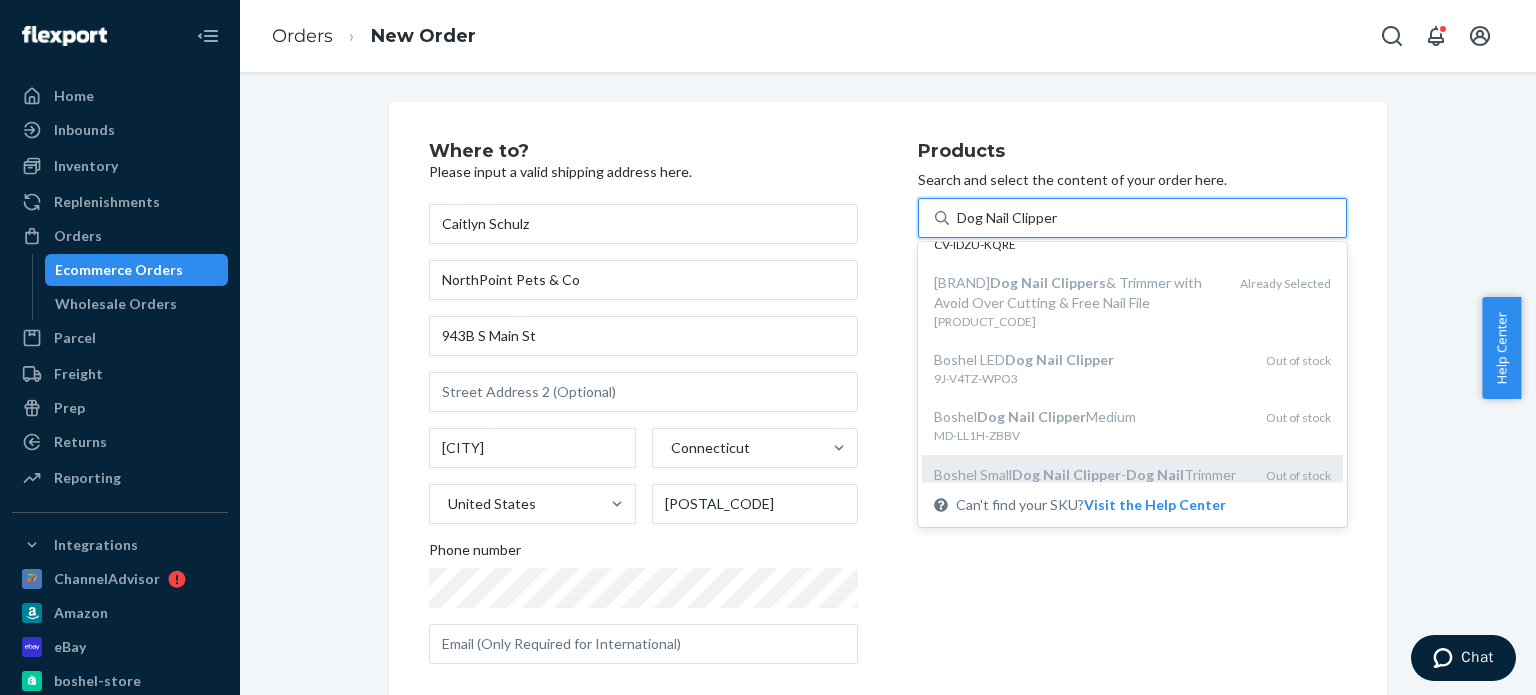 scroll, scrollTop: 0, scrollLeft: 0, axis: both 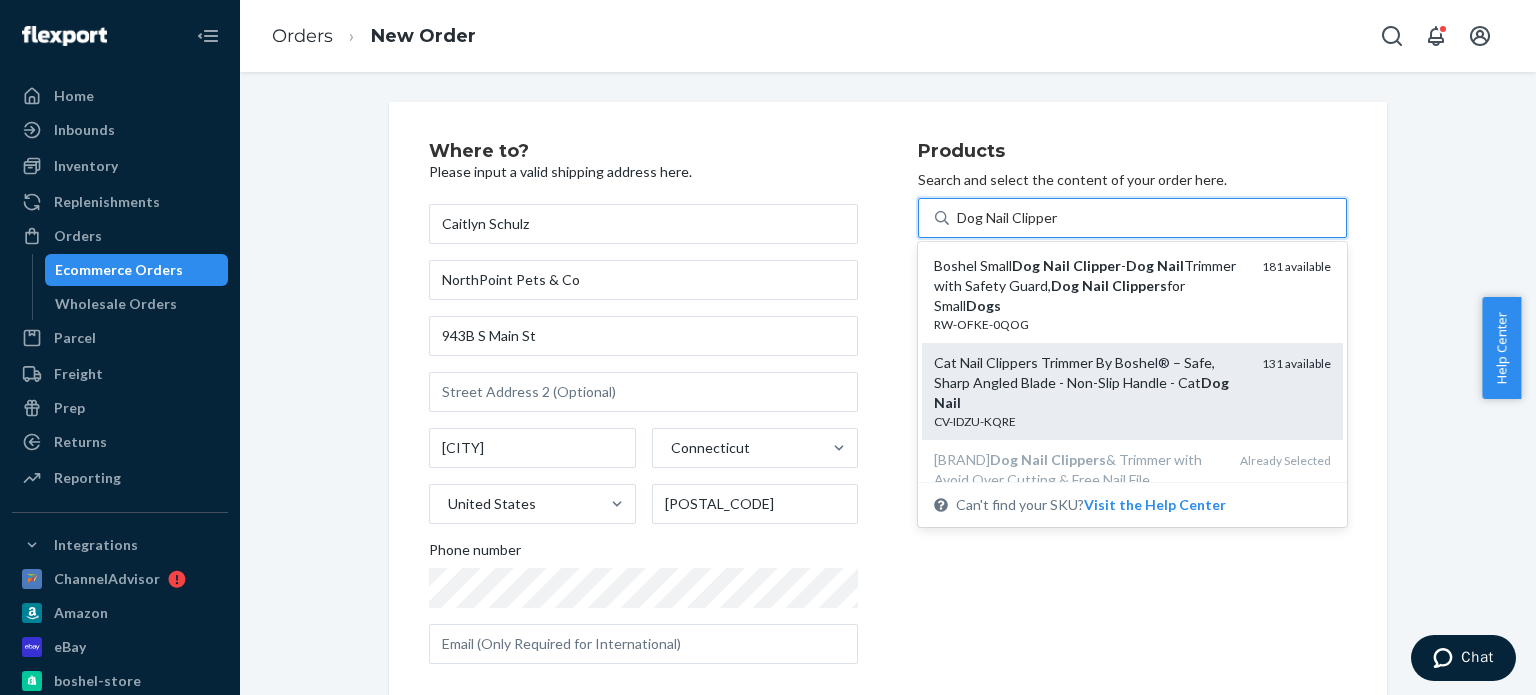 click on "Cat Nail Clippers Trimmer By Boshel® – Safe, Sharp Angled Blade - Non-Slip Handle - Cat  Dog   Nail" at bounding box center [1090, 383] 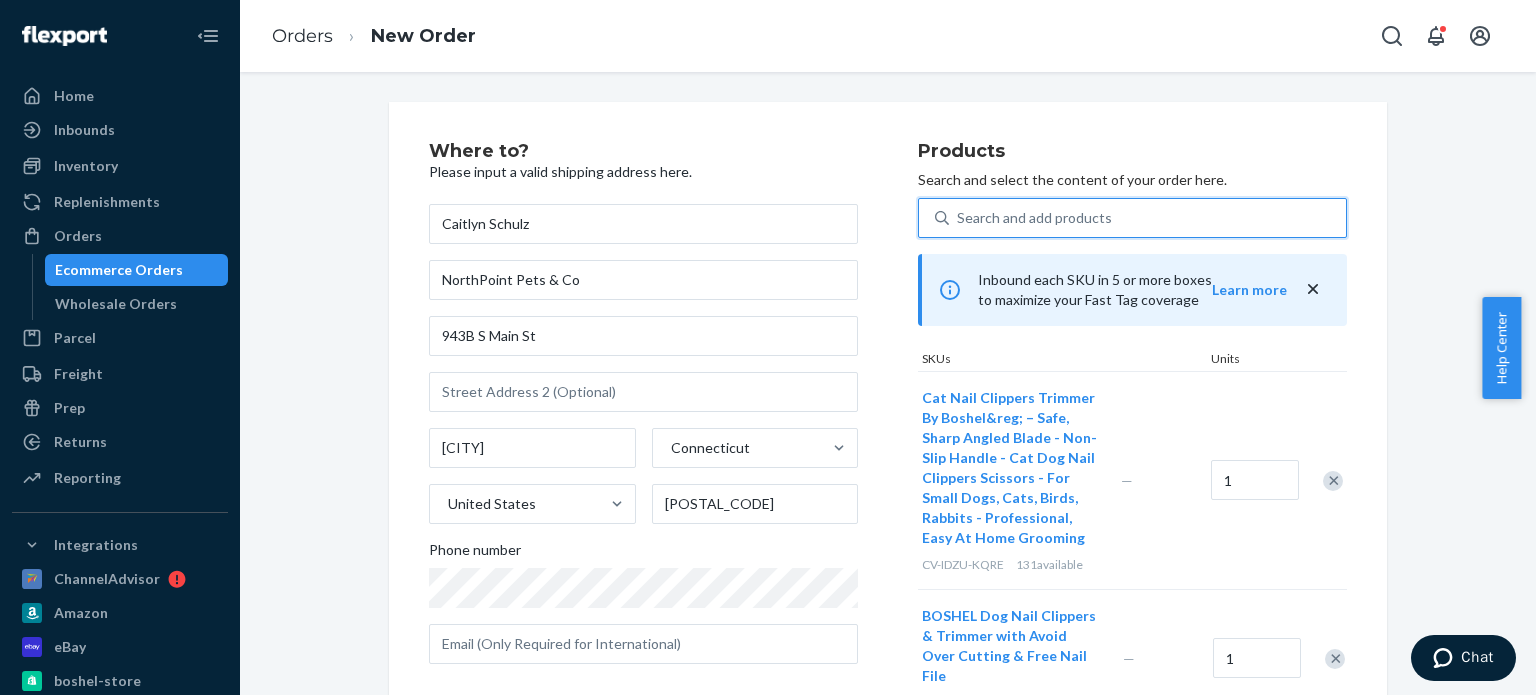 click on "Search and add products" at bounding box center [1147, 218] 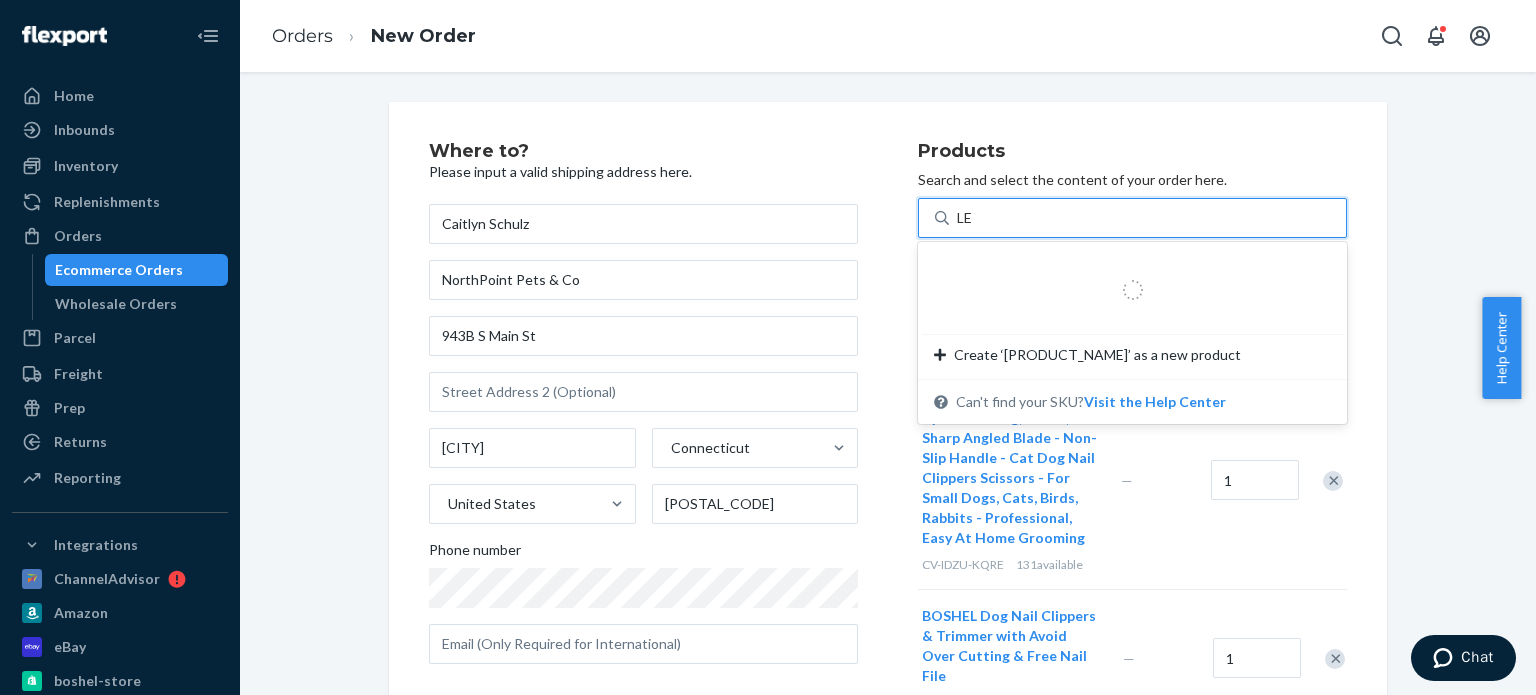 type on "LED" 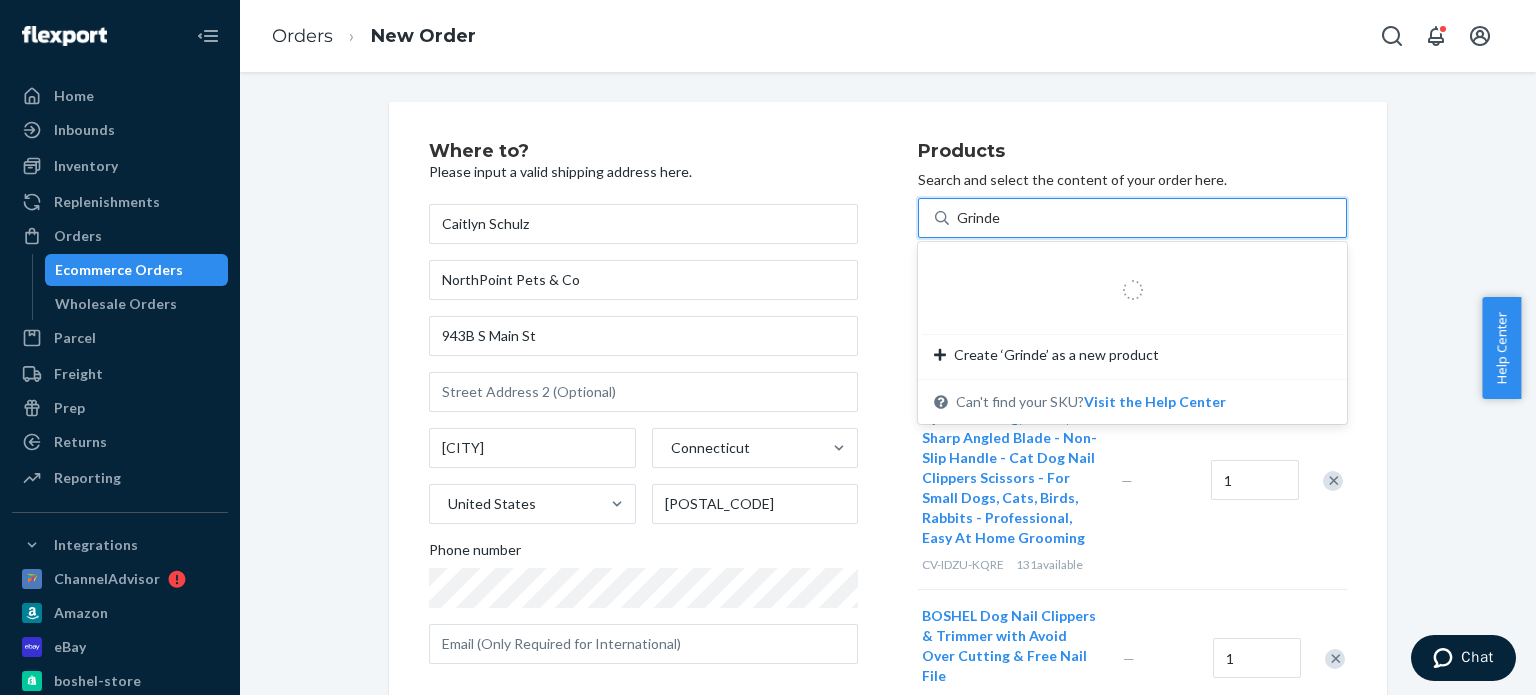 type on "Grinder" 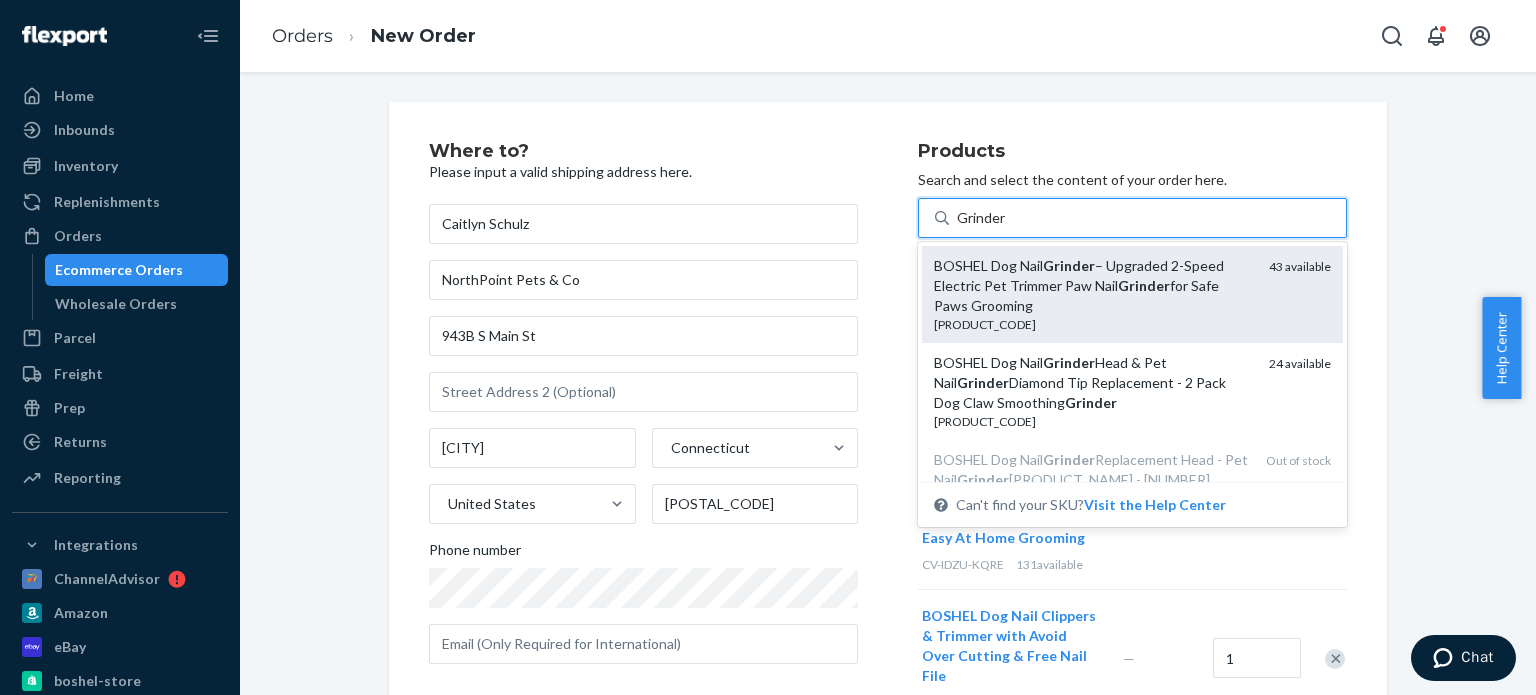 click on "BOSHEL Dog Nail  Grinder  – Upgraded 2-Speed Electric Pet Trimmer Paw Nail  Grinder  for Safe Paws Grooming" at bounding box center [1093, 286] 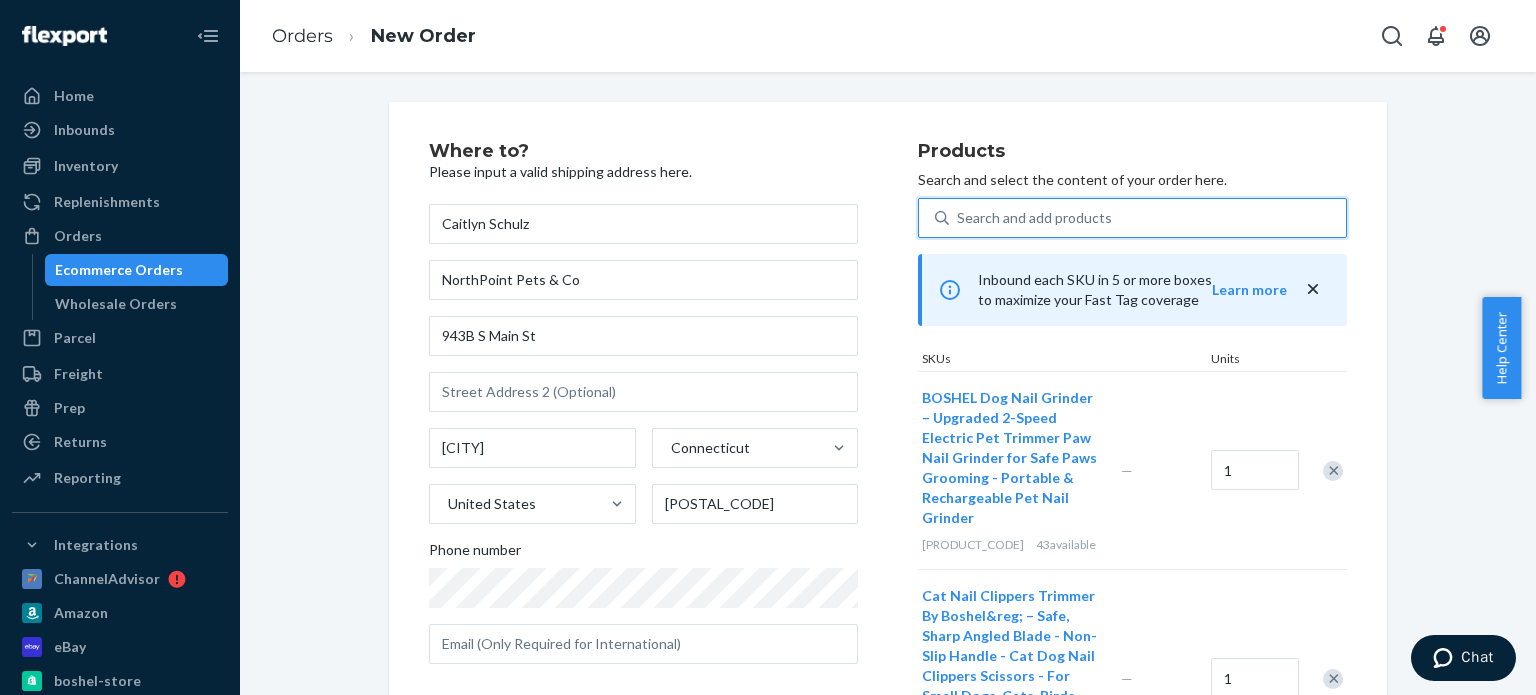 click on "Search and add products" at bounding box center (1147, 218) 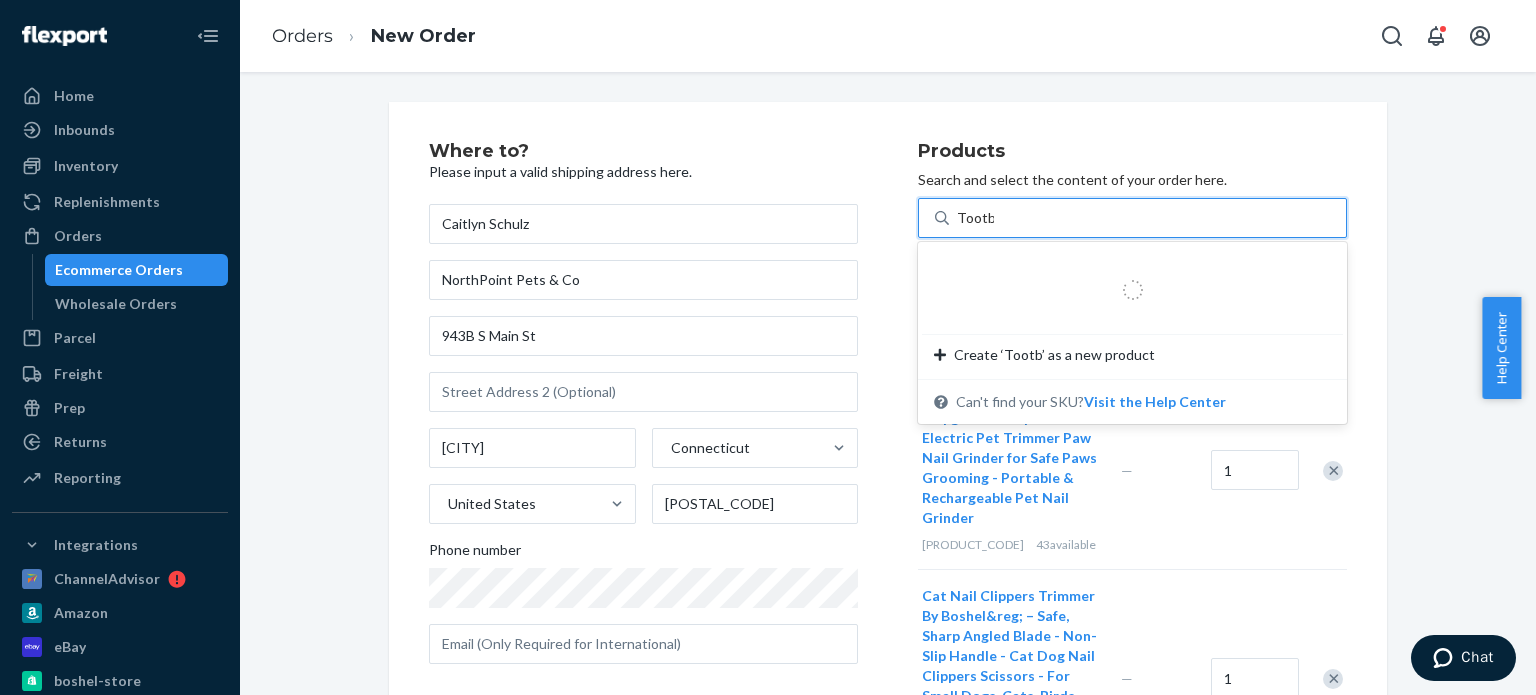 type on "Toot" 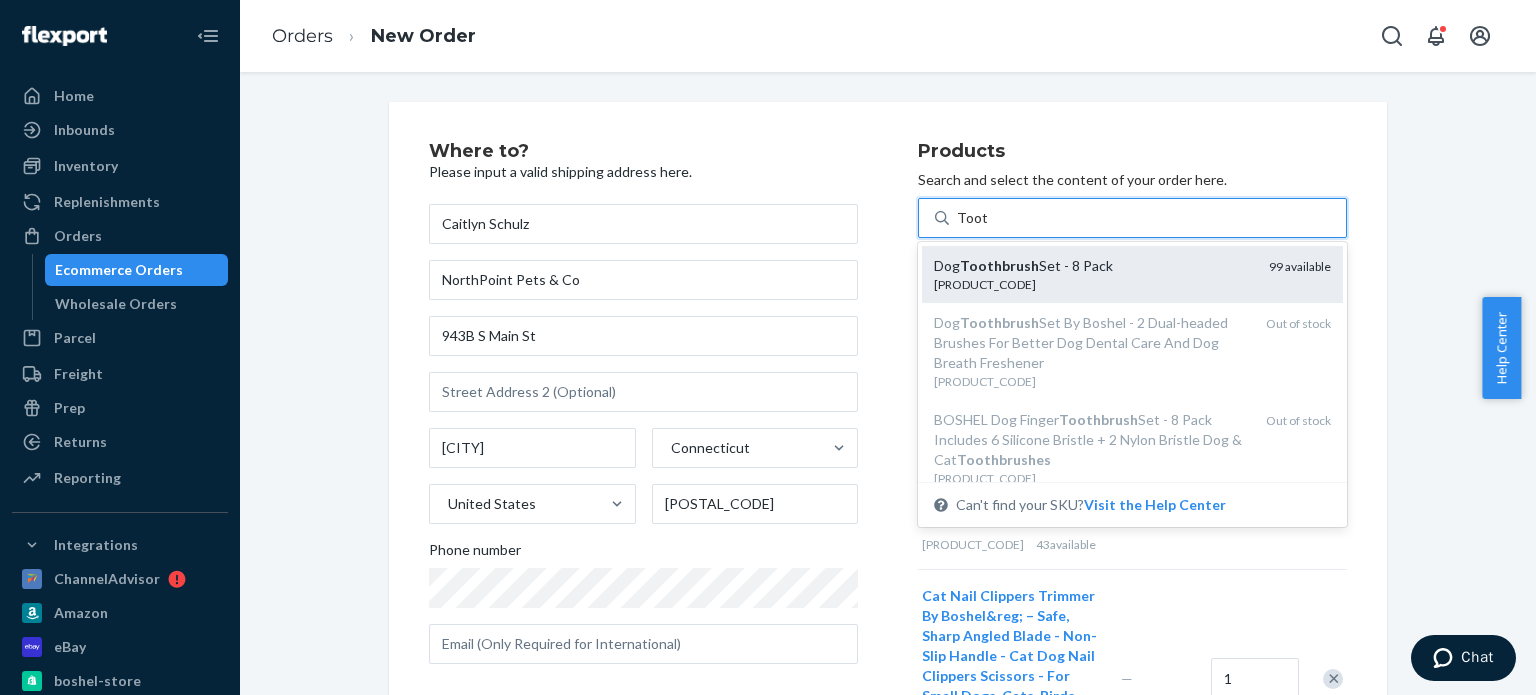 click on "[PRODUCT_CODE]" at bounding box center [1093, 284] 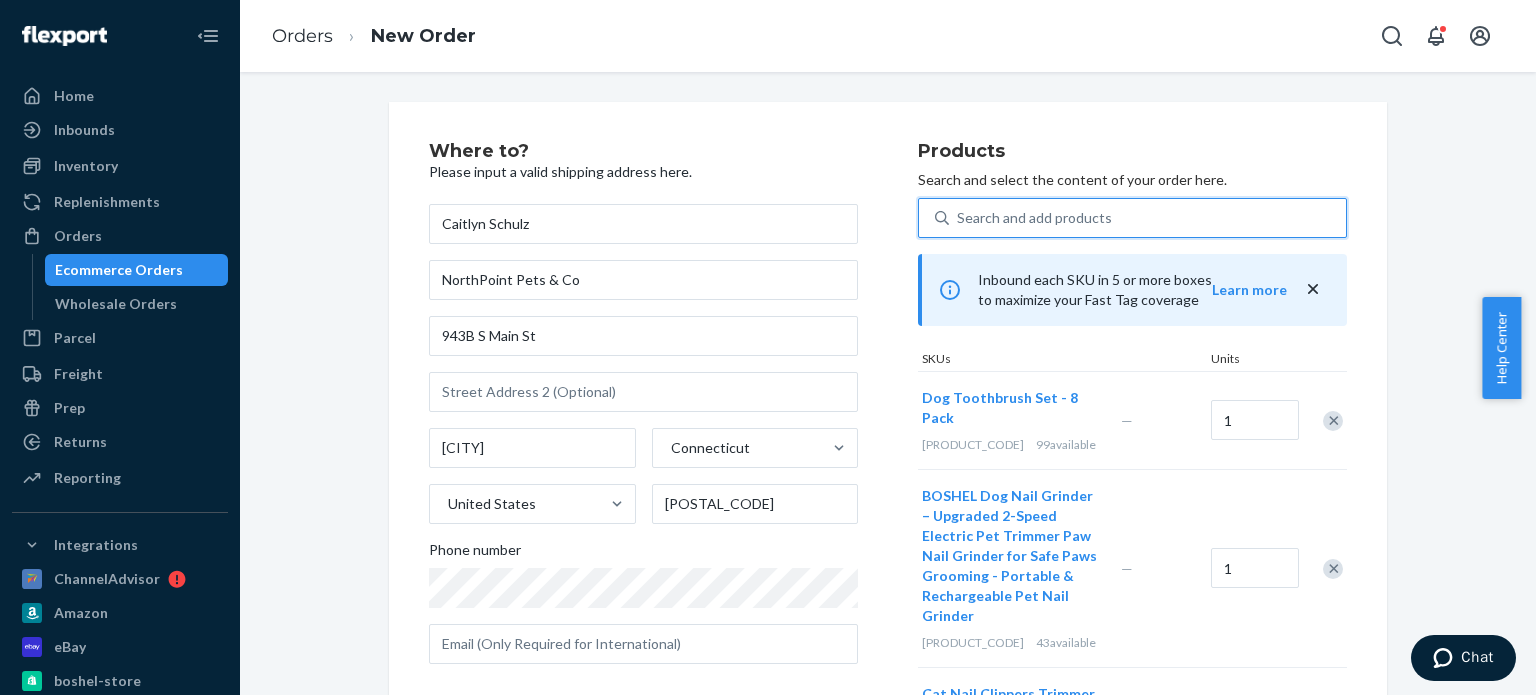 click on "Search and add products" at bounding box center (1034, 218) 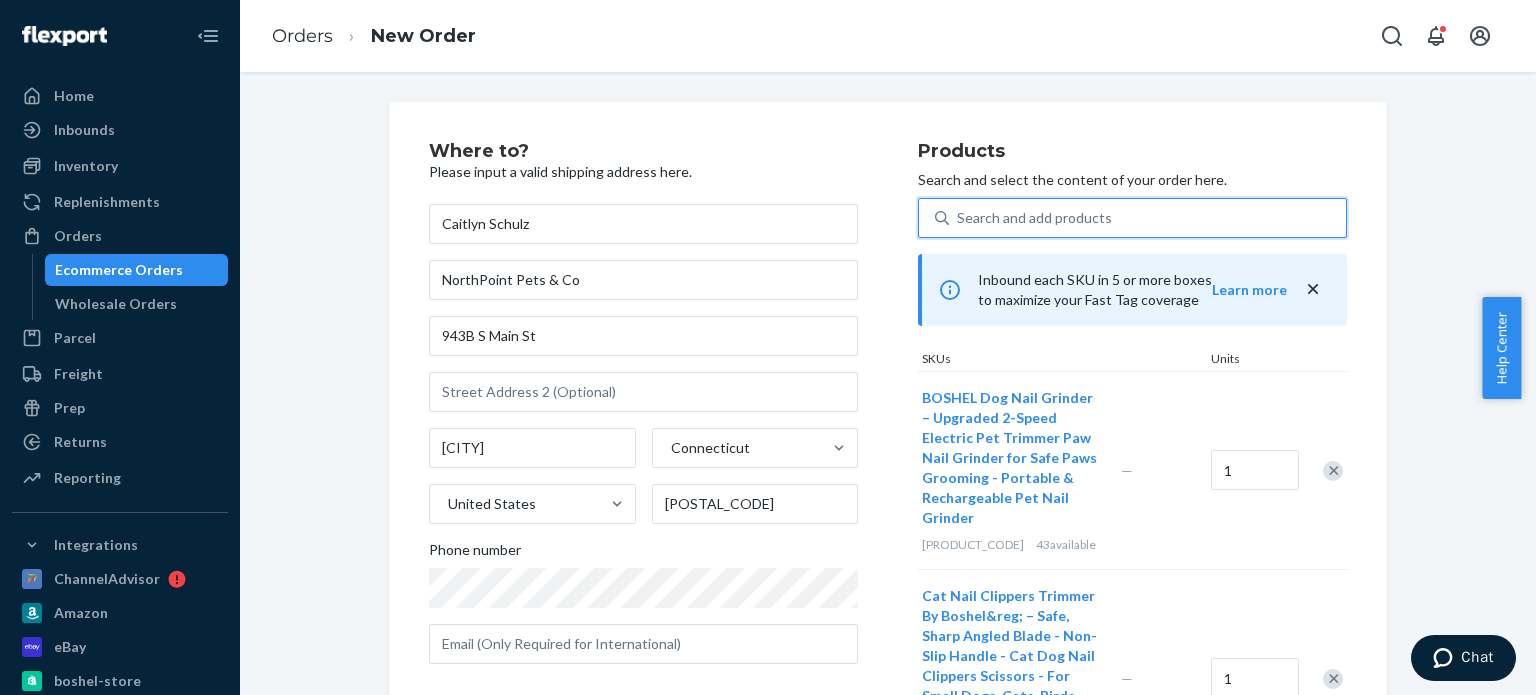 click on "Search and add products" at bounding box center (1034, 218) 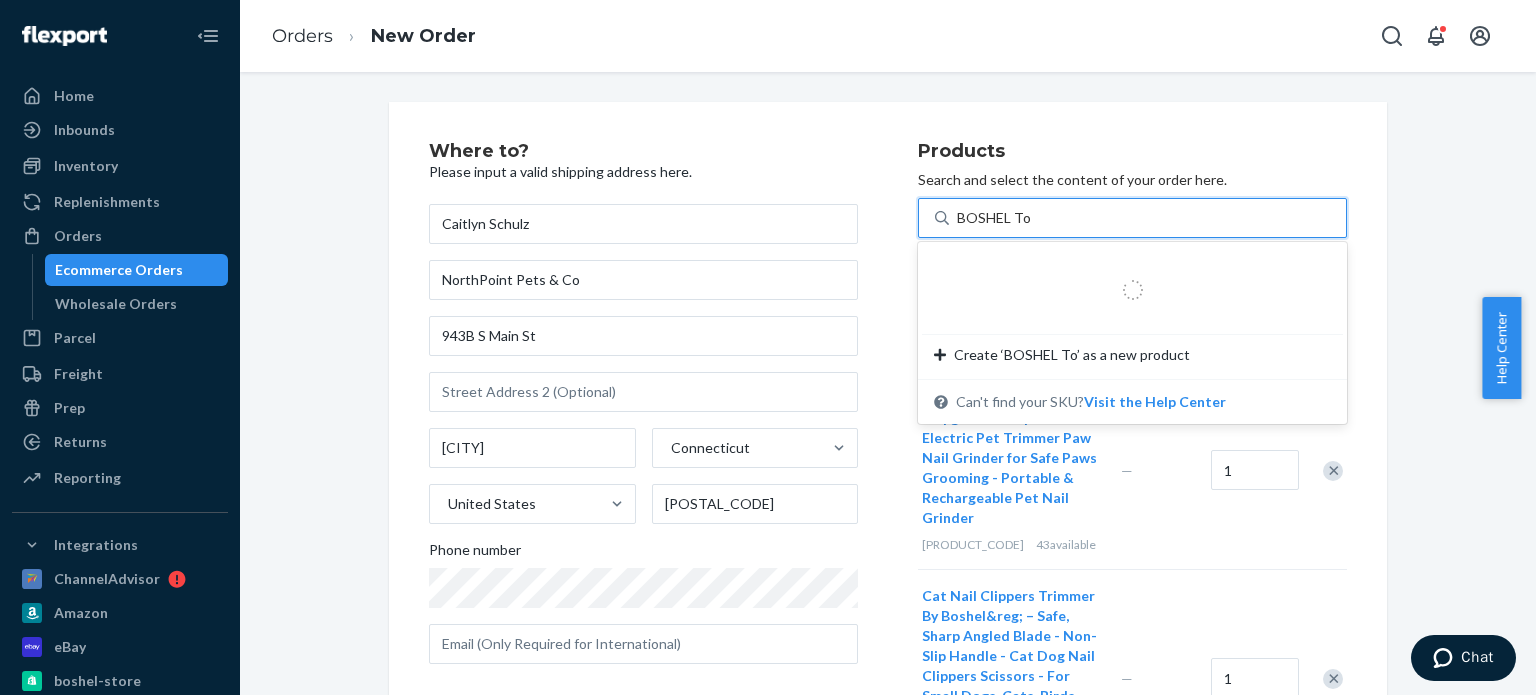 type on "BOSHEL Toot" 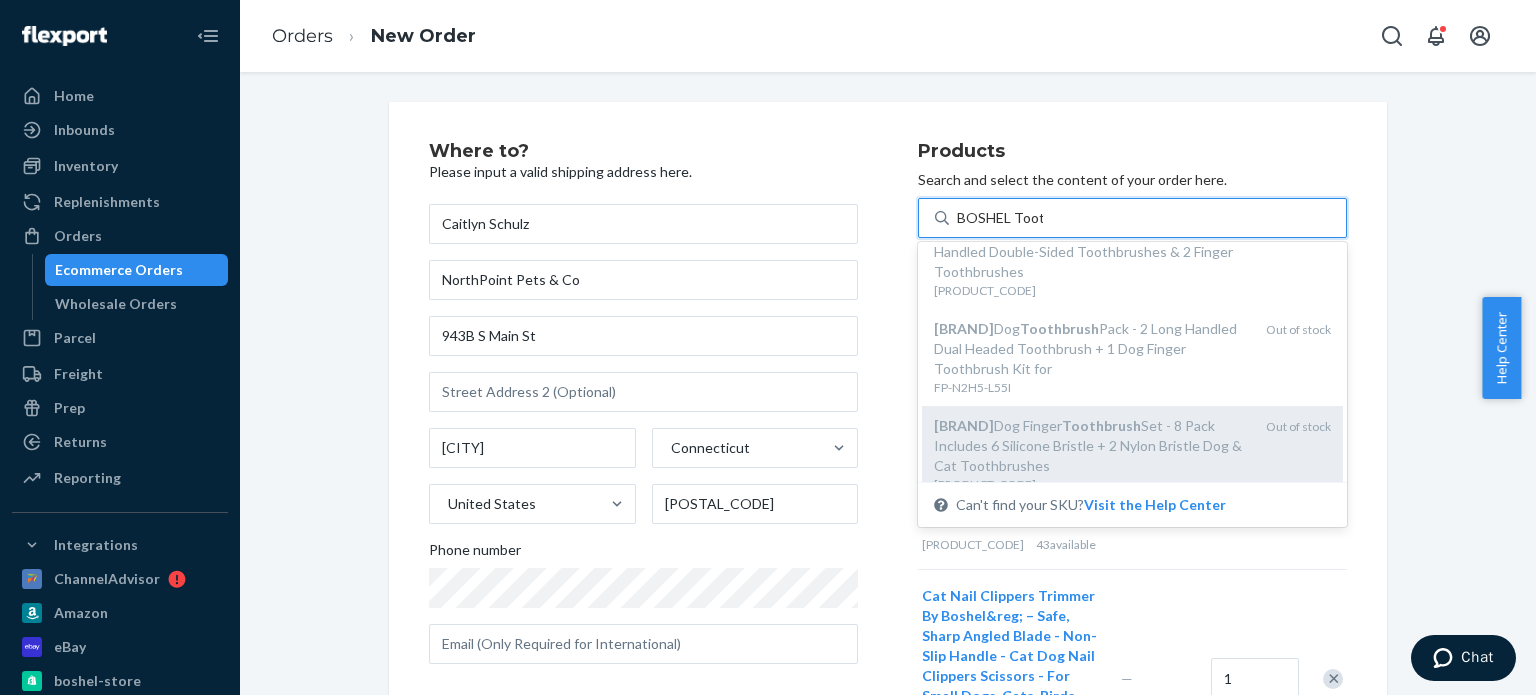 scroll, scrollTop: 197, scrollLeft: 0, axis: vertical 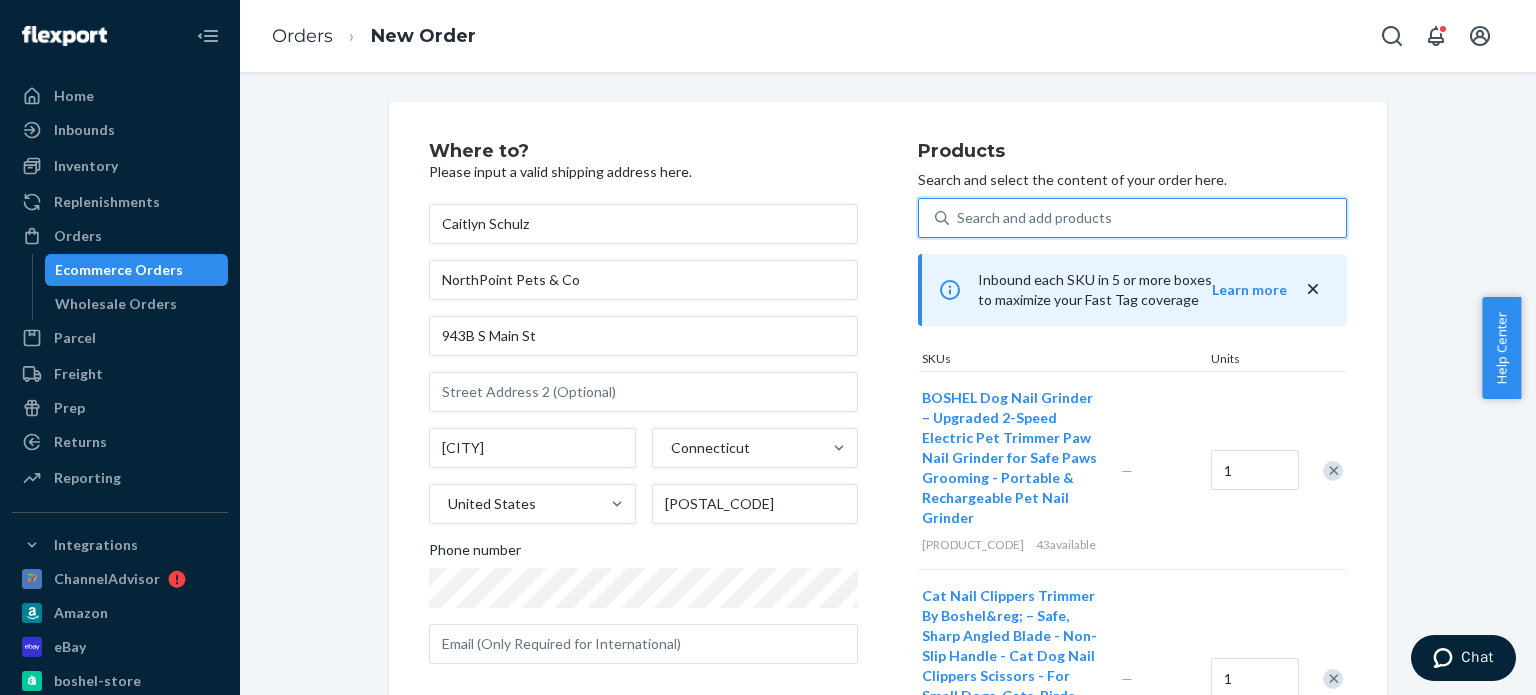click on "Search and add products" at bounding box center [1147, 218] 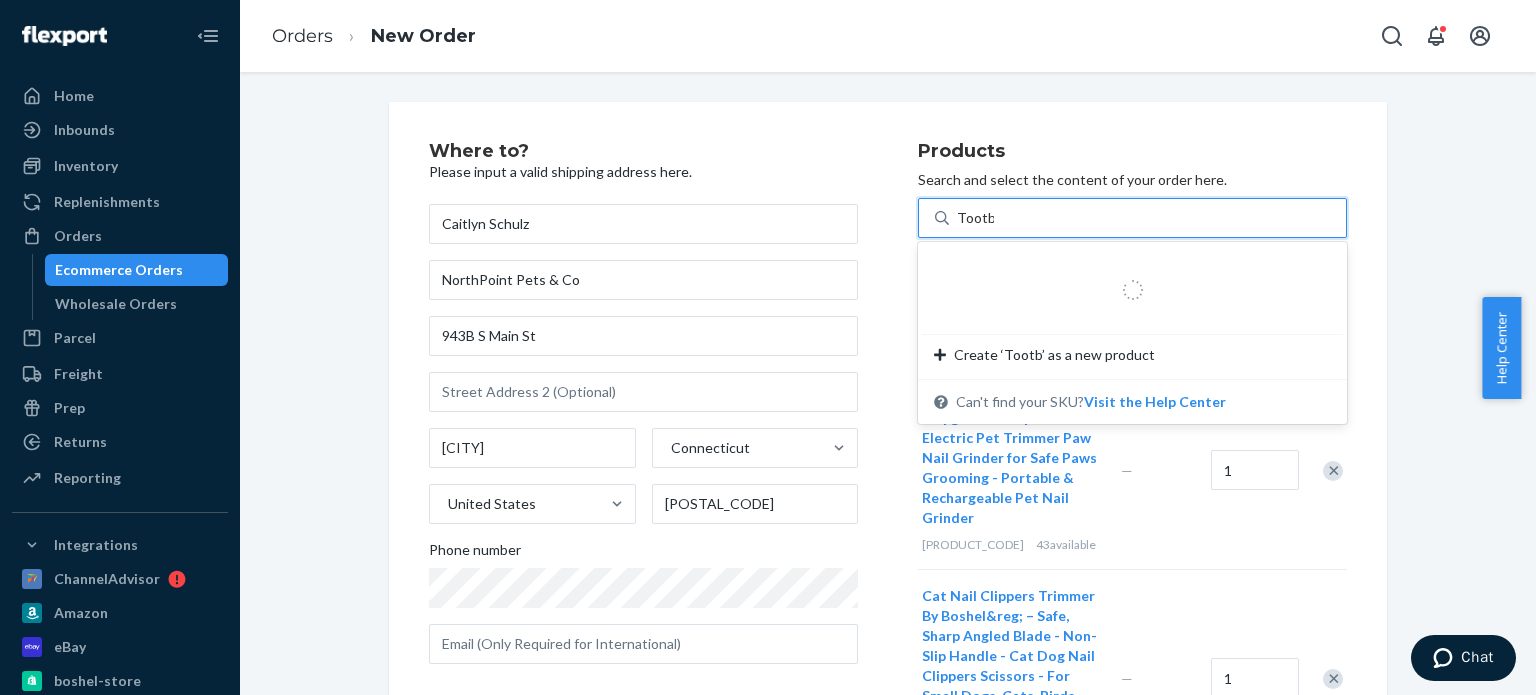type on "Toot" 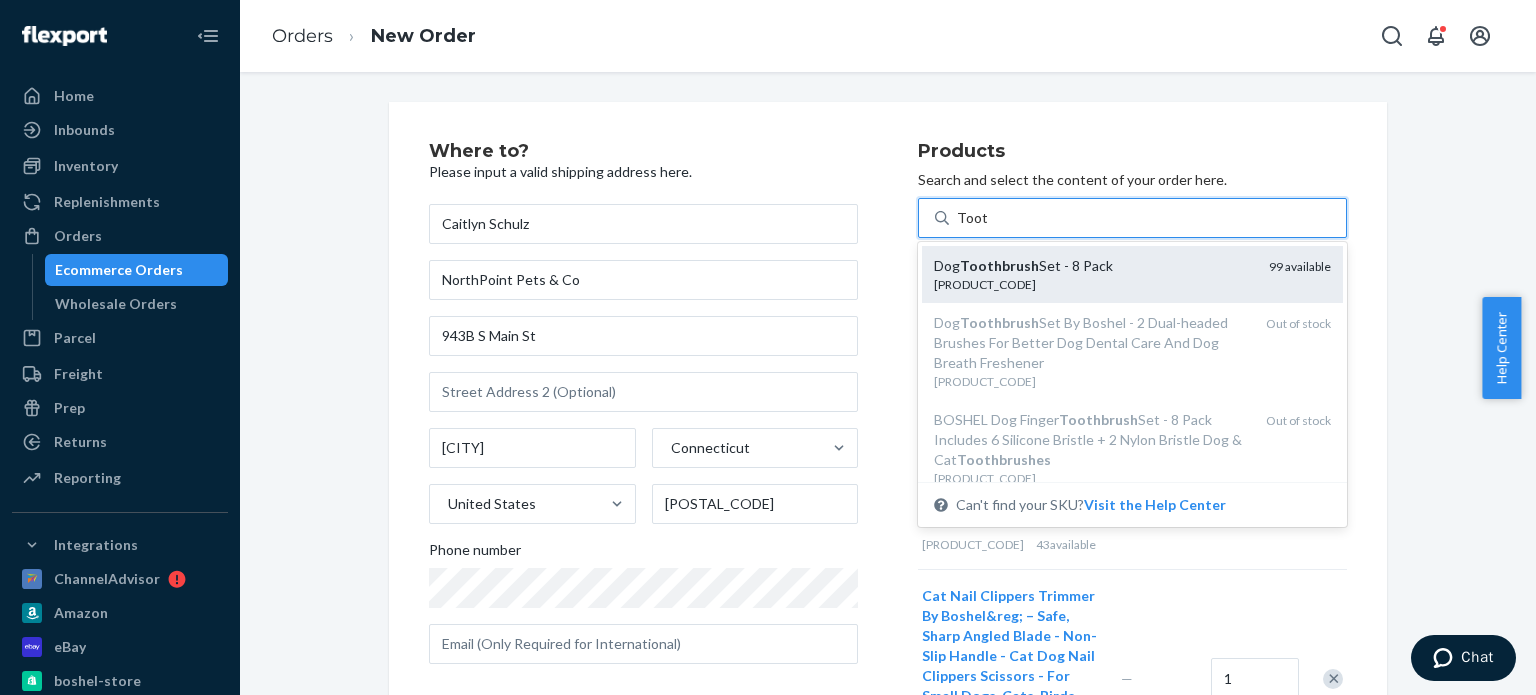 click on "[PRODUCT_CODE]" at bounding box center (1093, 284) 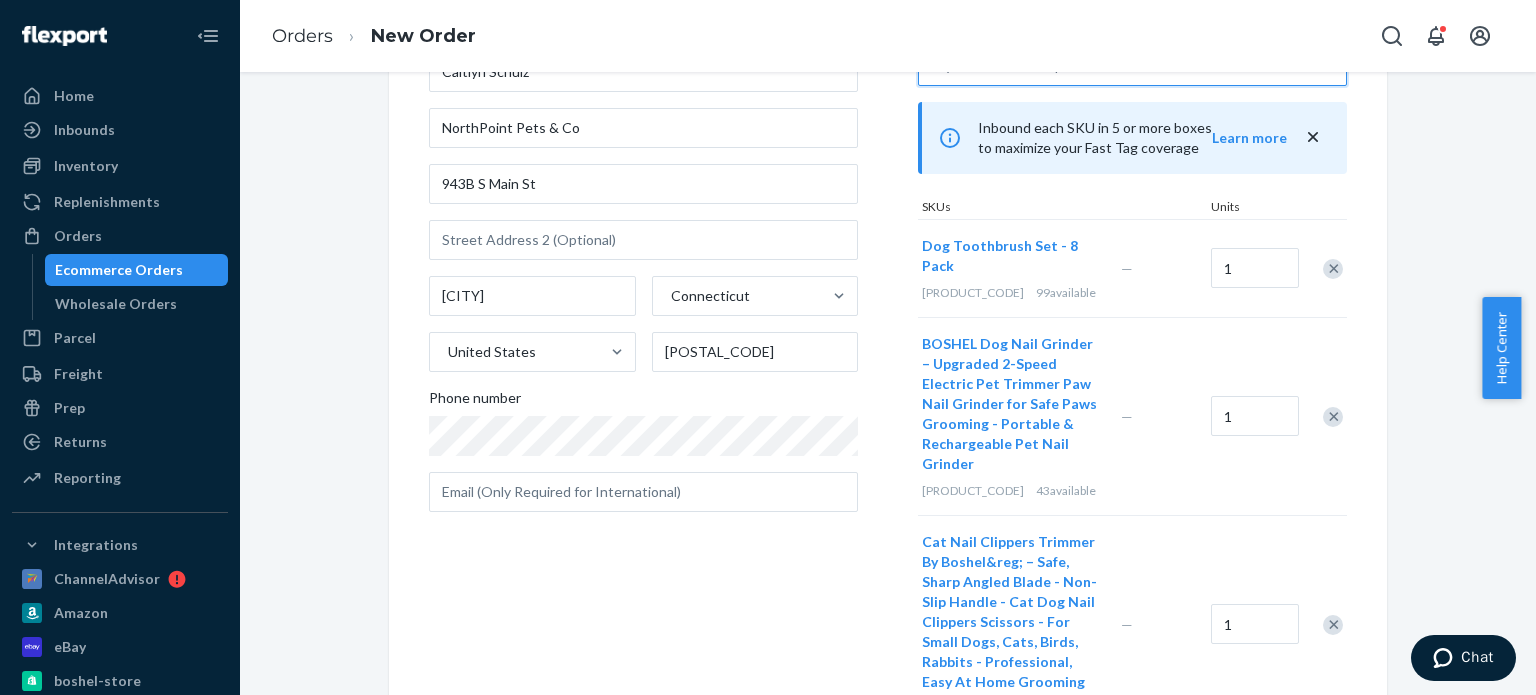 scroll, scrollTop: 0, scrollLeft: 0, axis: both 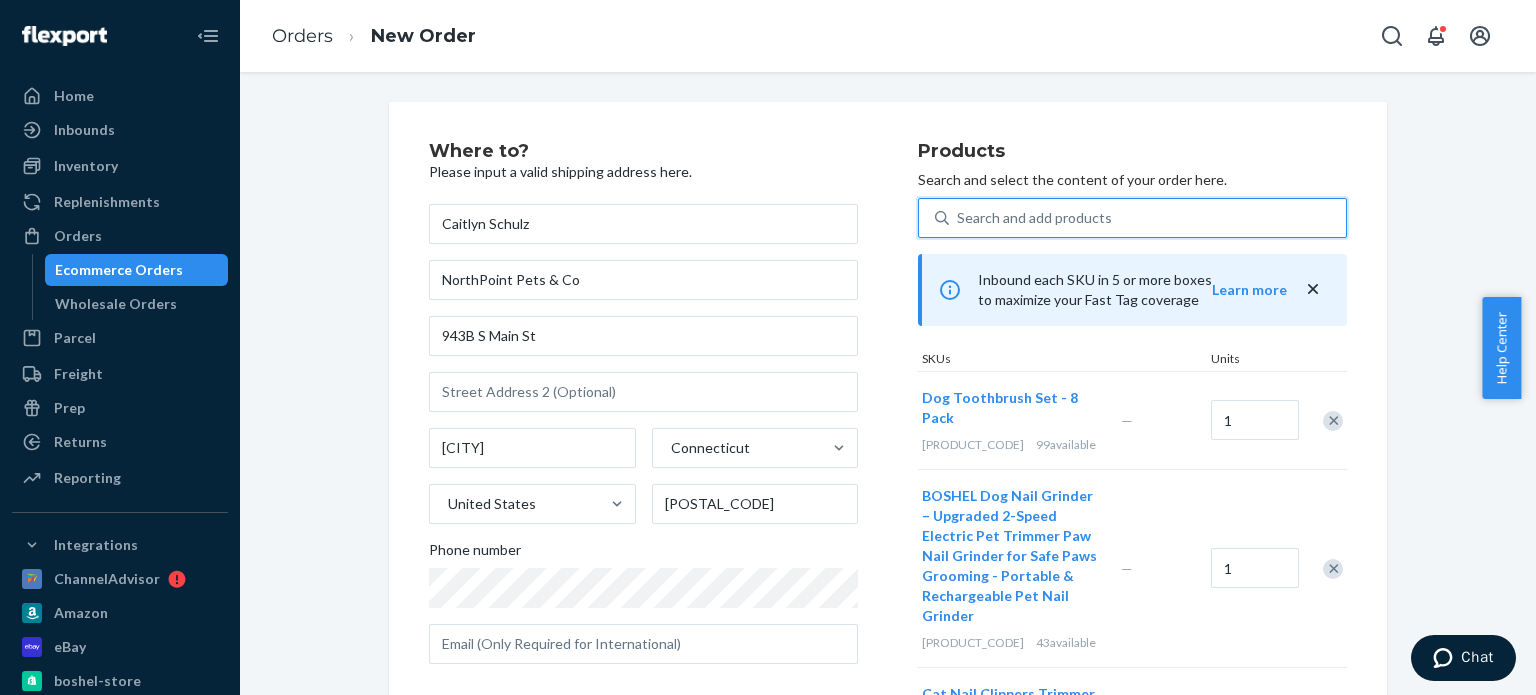 click on "Search and add products" at bounding box center [1034, 218] 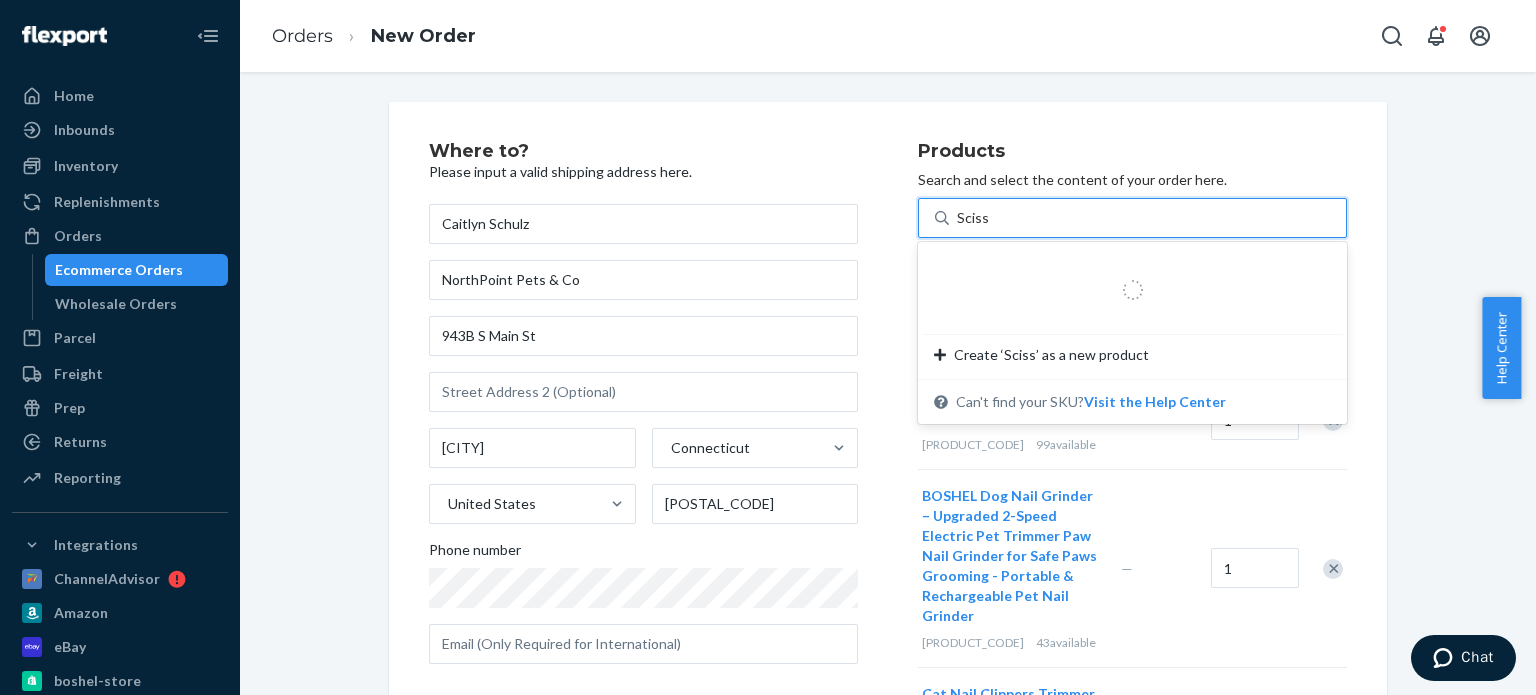 type on "Scissor" 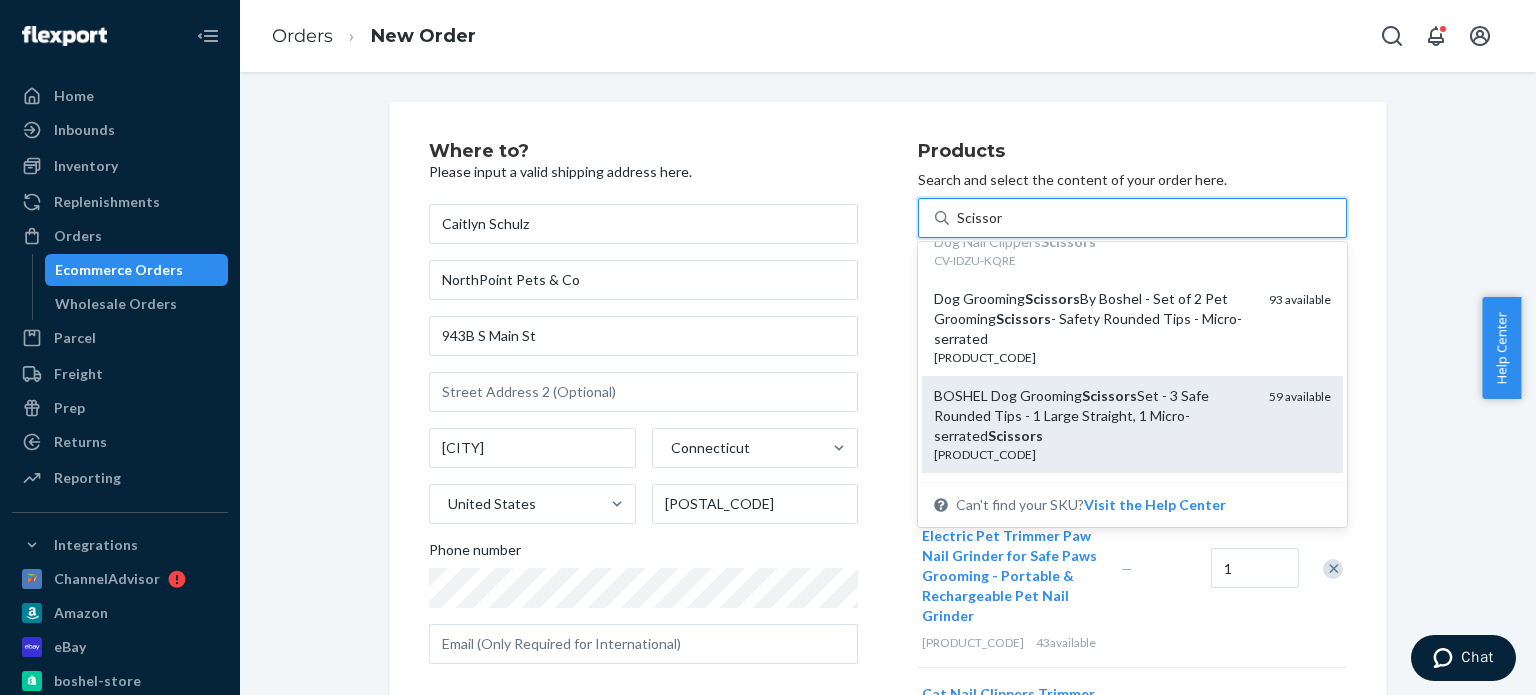 scroll, scrollTop: 100, scrollLeft: 0, axis: vertical 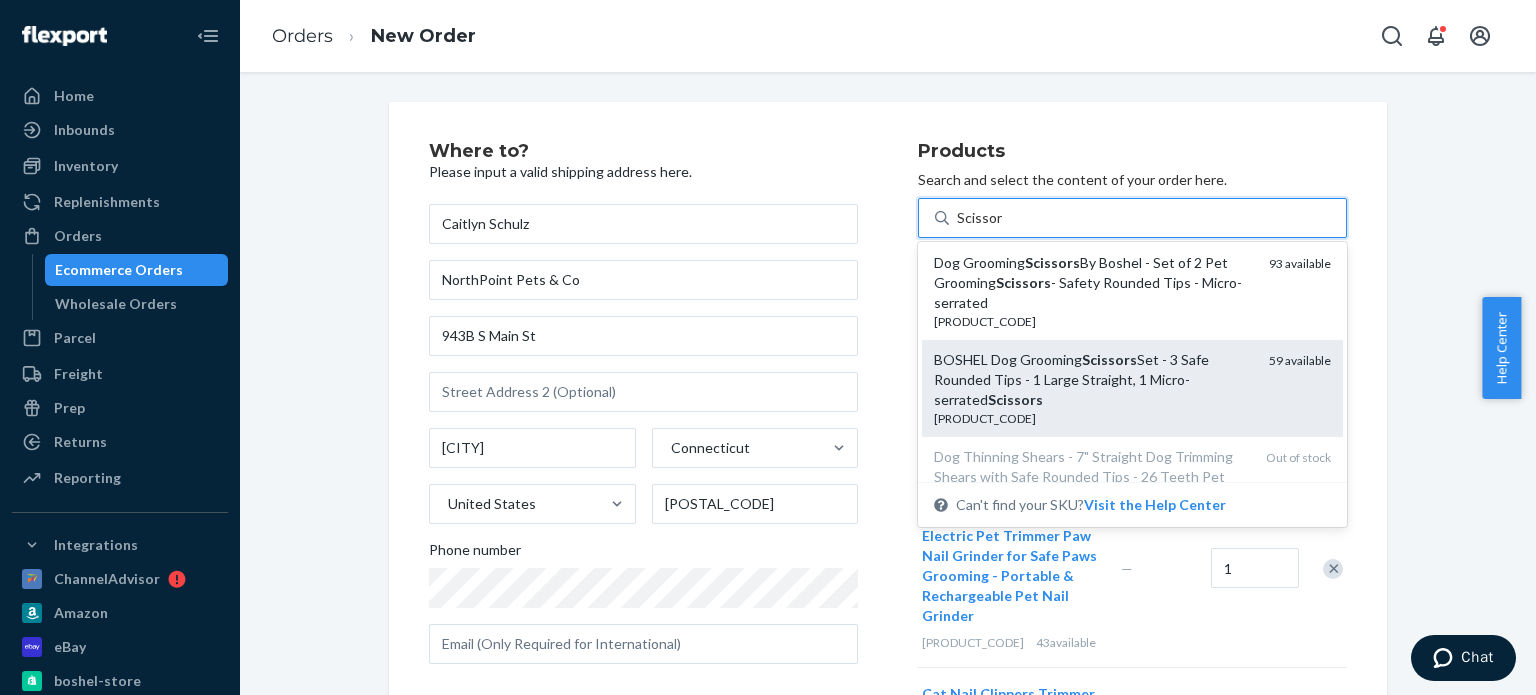 click on "BOSHEL Dog Grooming  Scissors  Set - 3 Safe Rounded Tips - 1 Large Straight, 1 Micro-serrated  Scissors" at bounding box center (1093, 380) 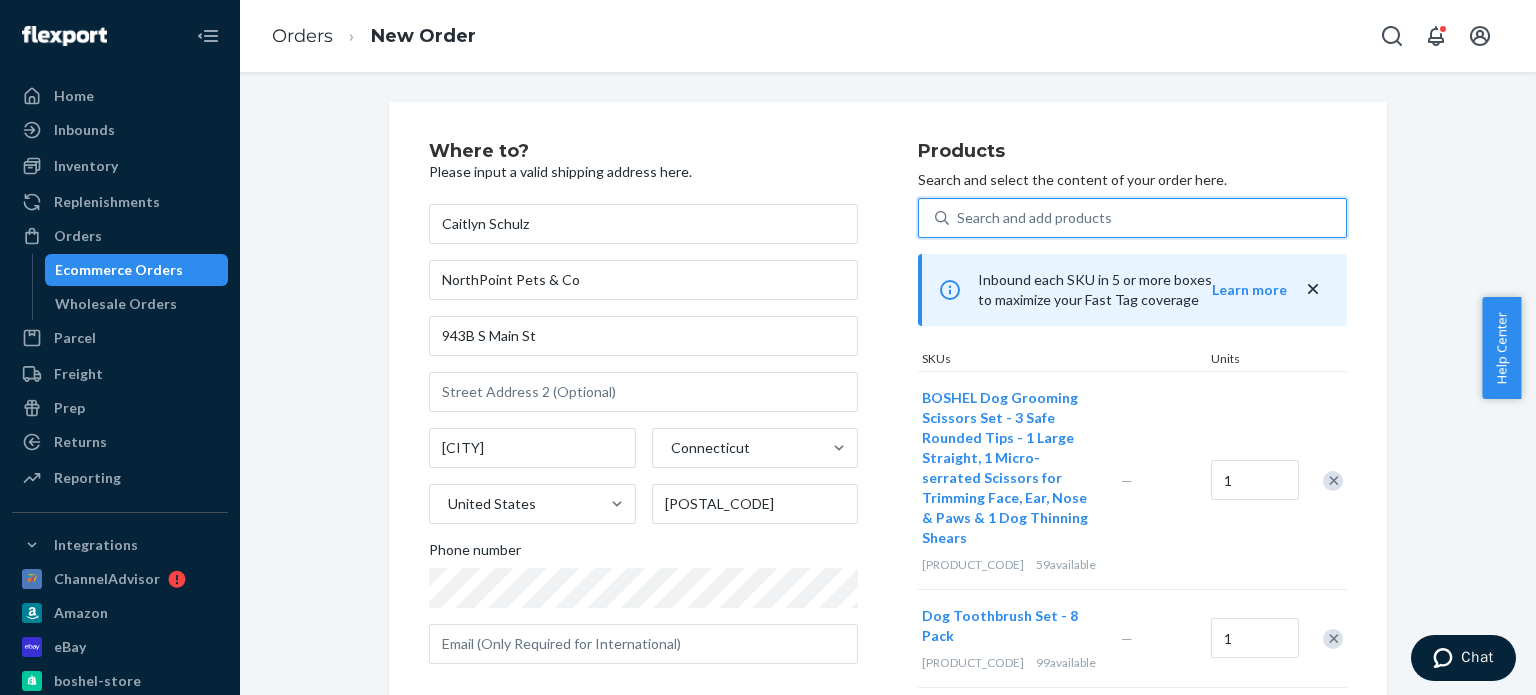 click on "Search and add products" at bounding box center [1034, 218] 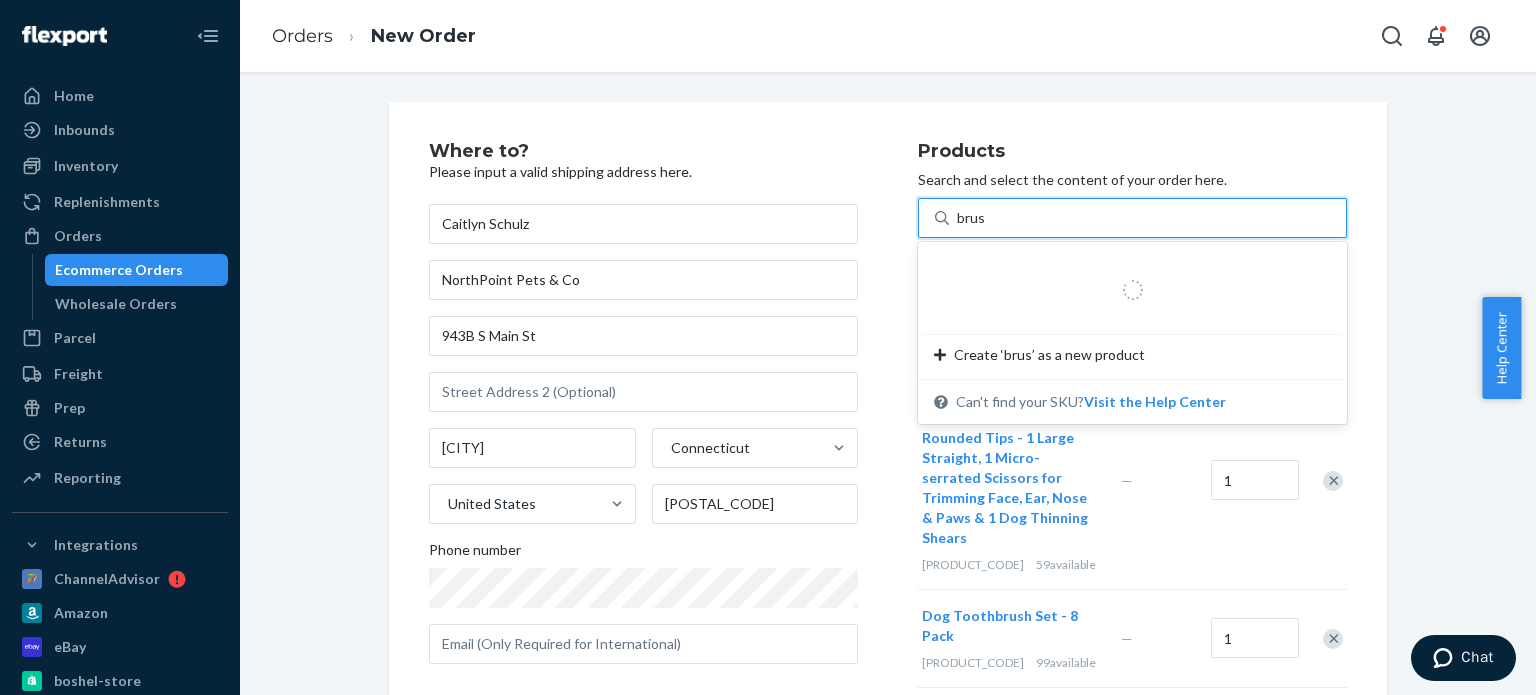 type on "brush" 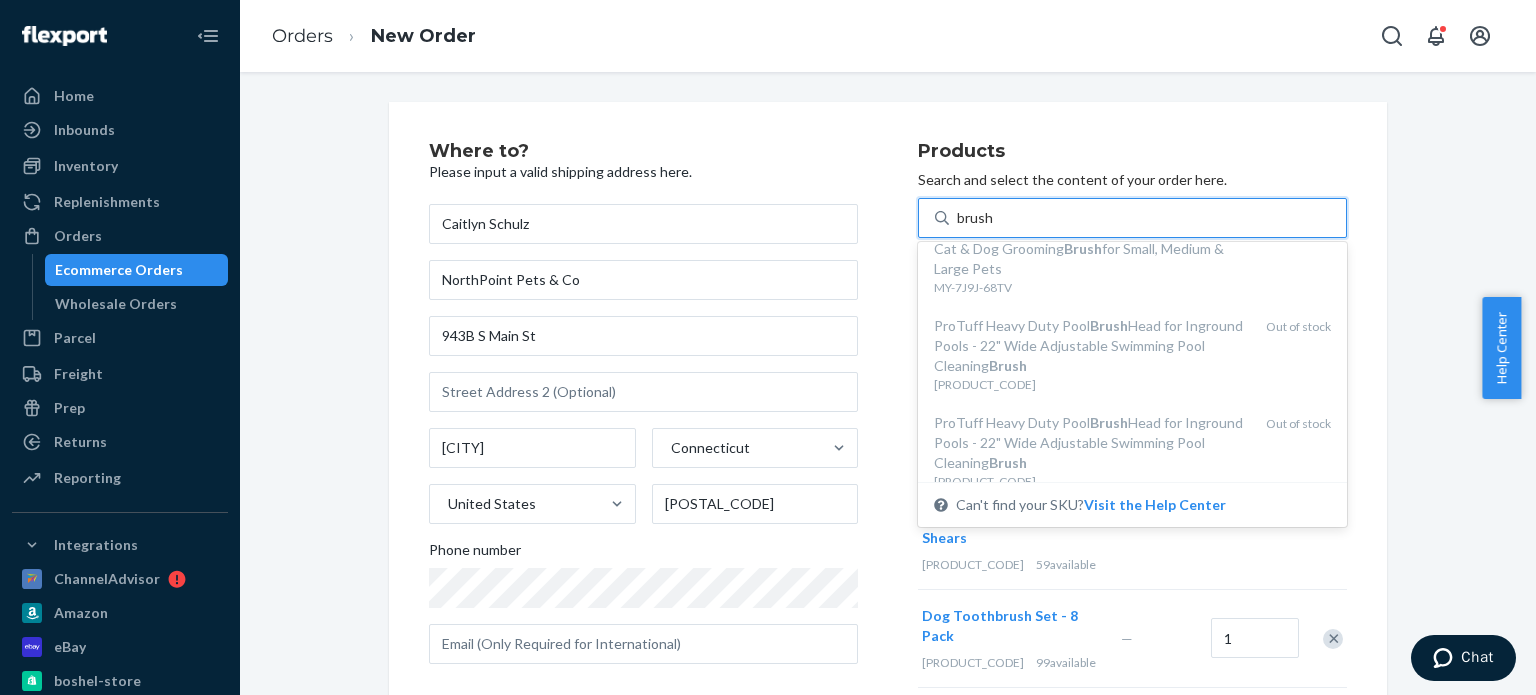 scroll, scrollTop: 0, scrollLeft: 0, axis: both 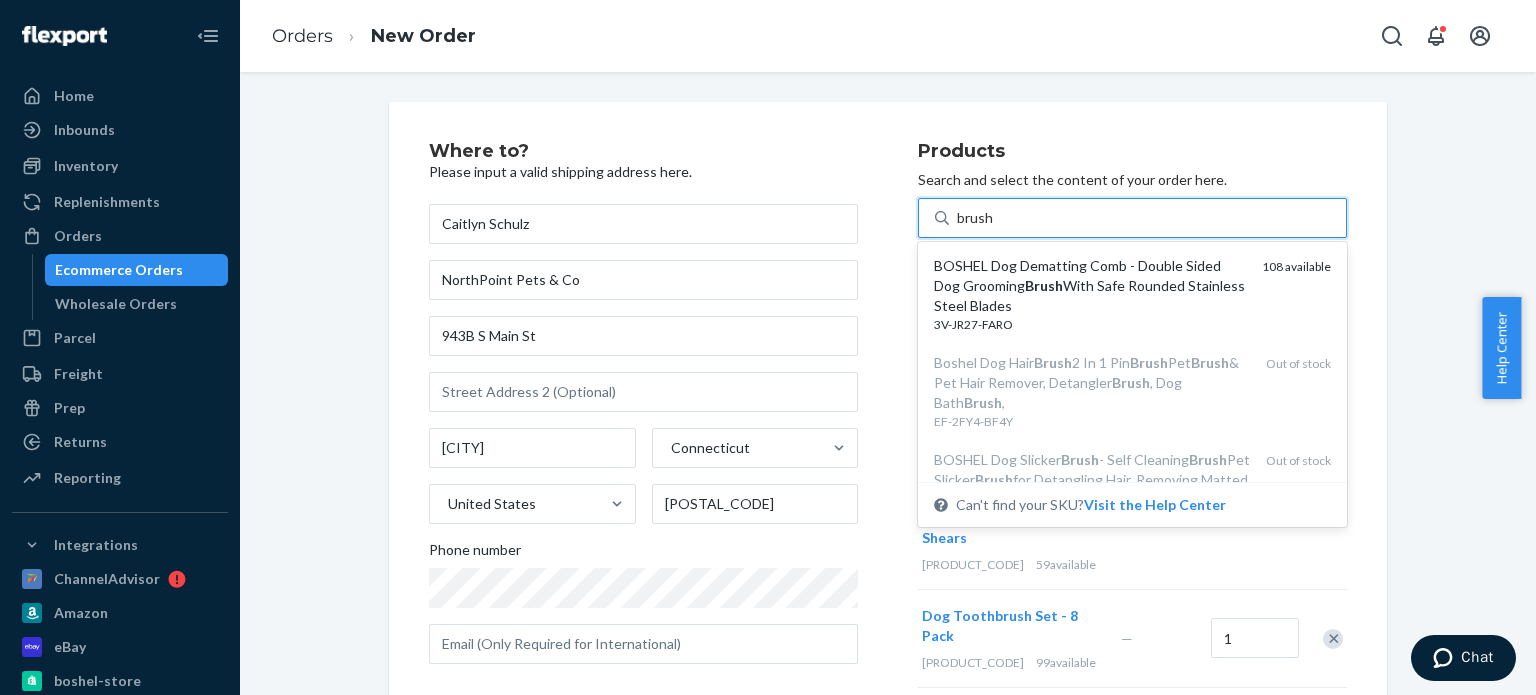 click on "BOSHEL Dog Dematting Comb - Double Sided Dog Grooming  Brush  With Safe Rounded Stainless Steel Blades" at bounding box center [1090, 286] 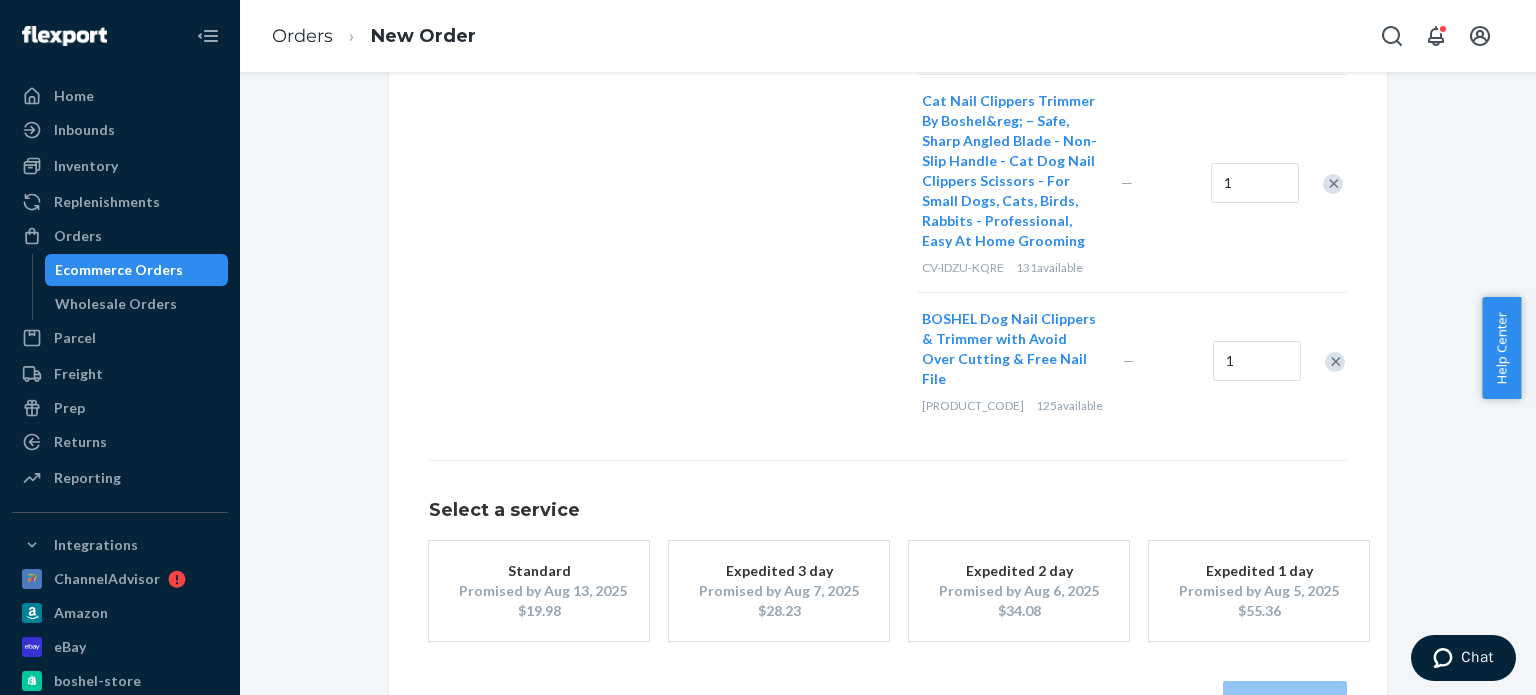 scroll, scrollTop: 997, scrollLeft: 0, axis: vertical 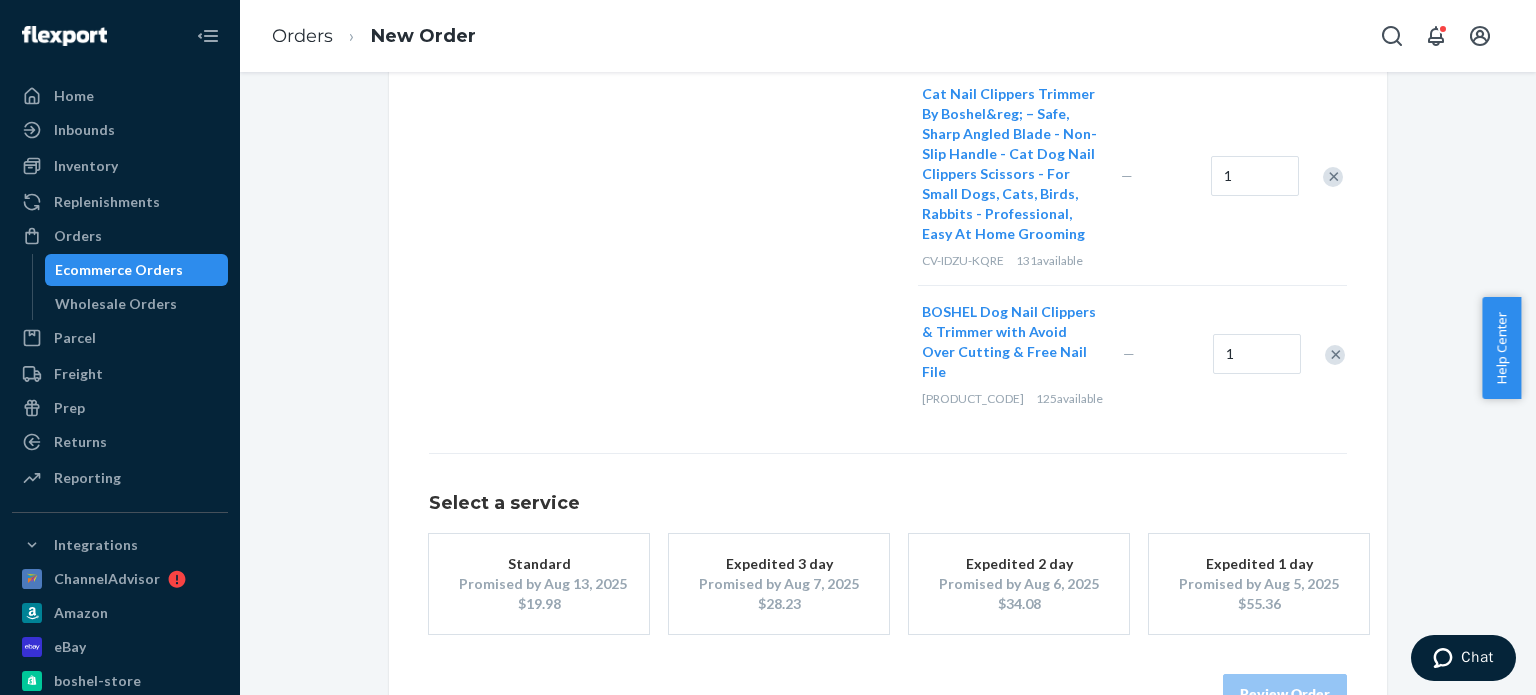 click on "$19.98" at bounding box center (539, 604) 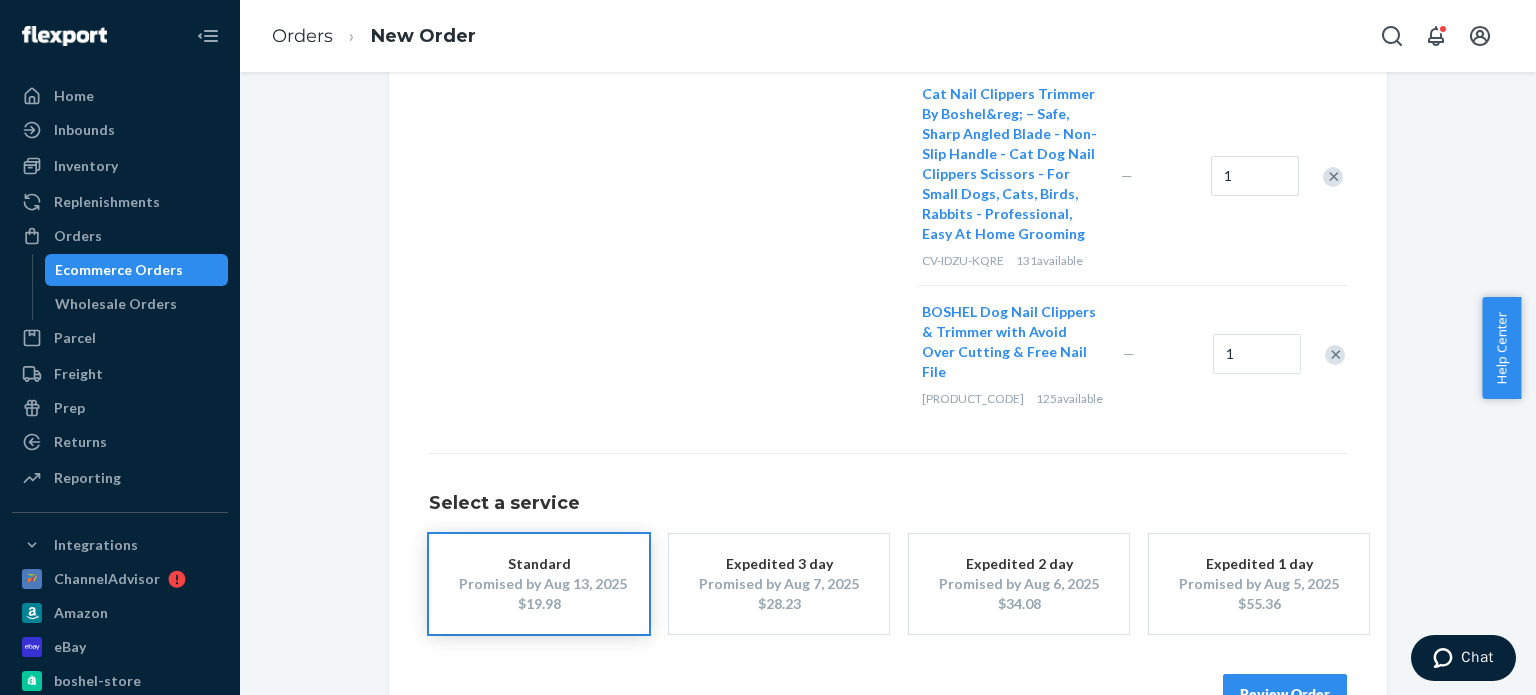 click on "Review Order" at bounding box center [1285, 694] 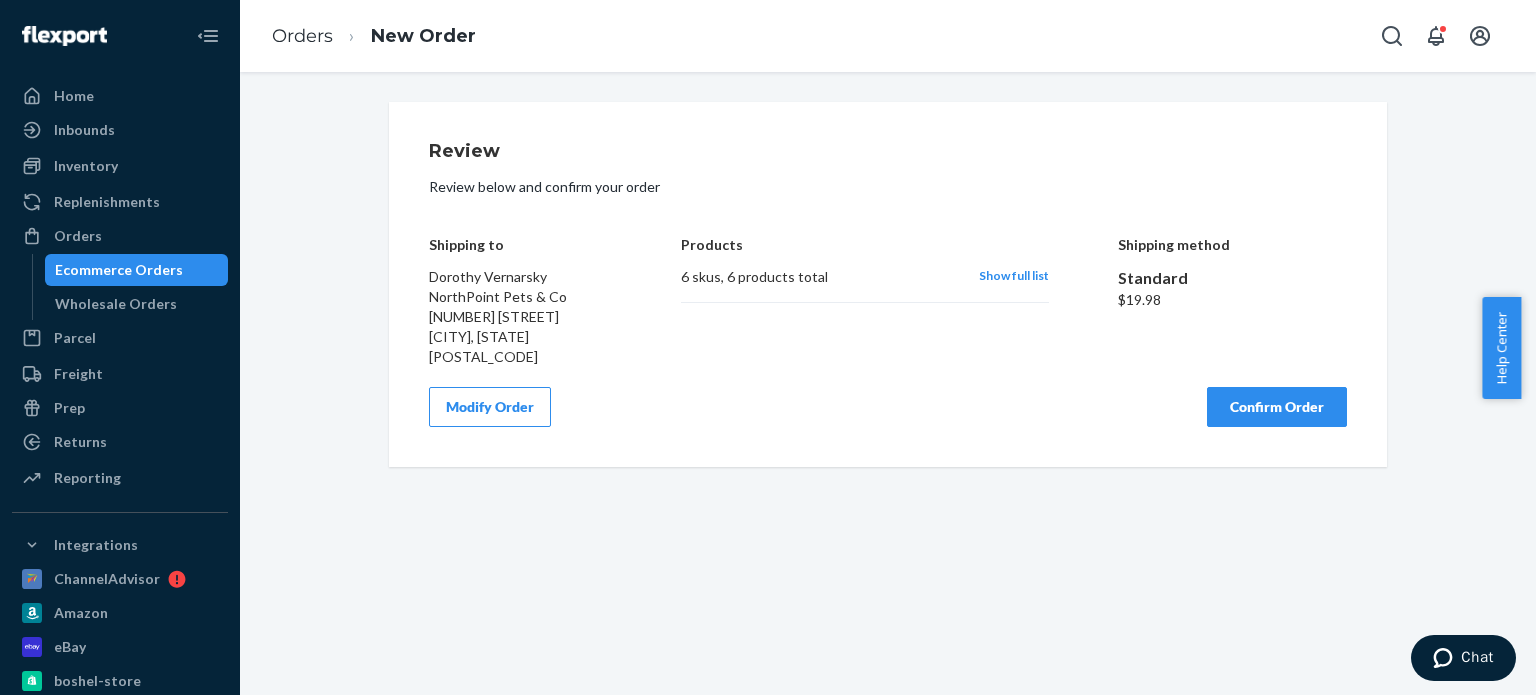 click on "Confirm Order" at bounding box center [1277, 407] 